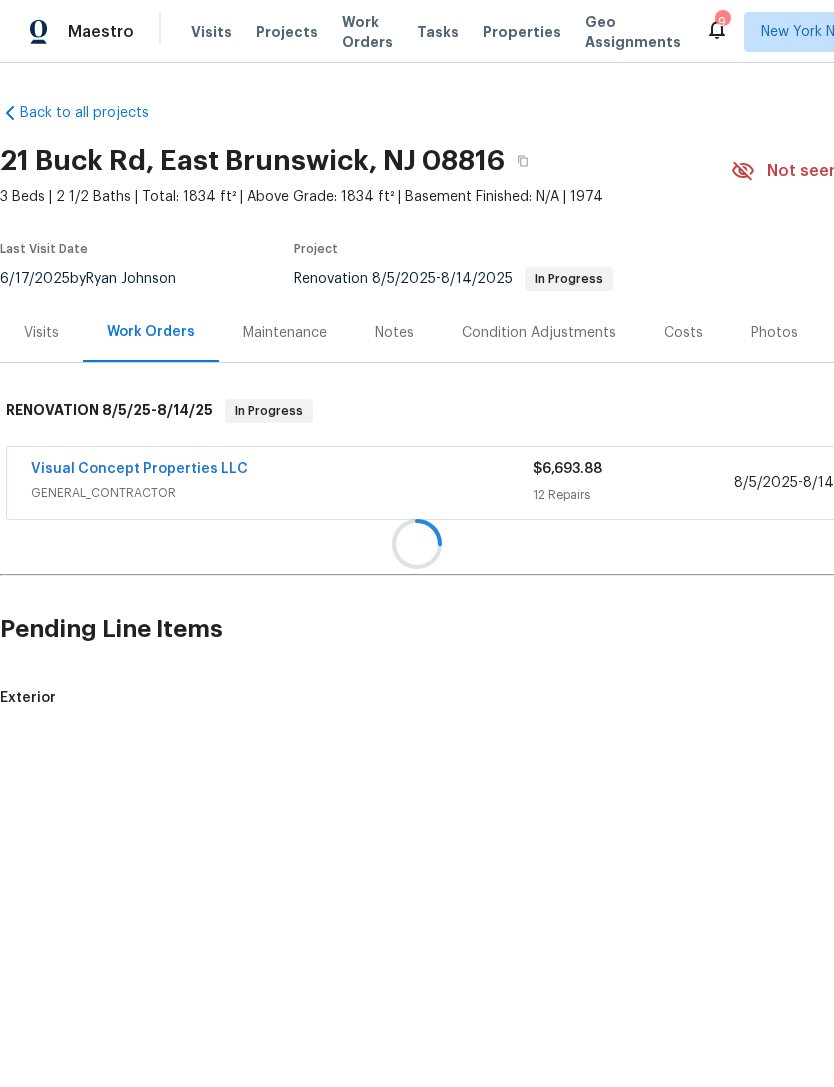 scroll, scrollTop: 0, scrollLeft: 0, axis: both 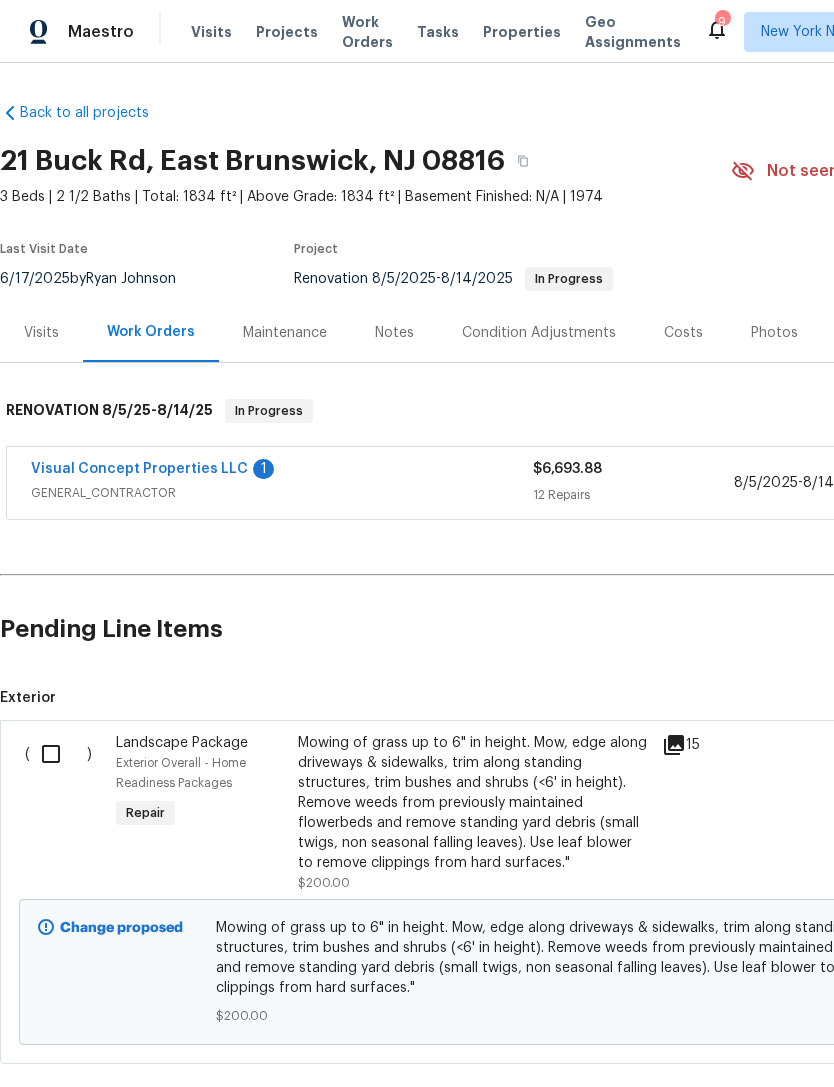 click at bounding box center [58, 754] 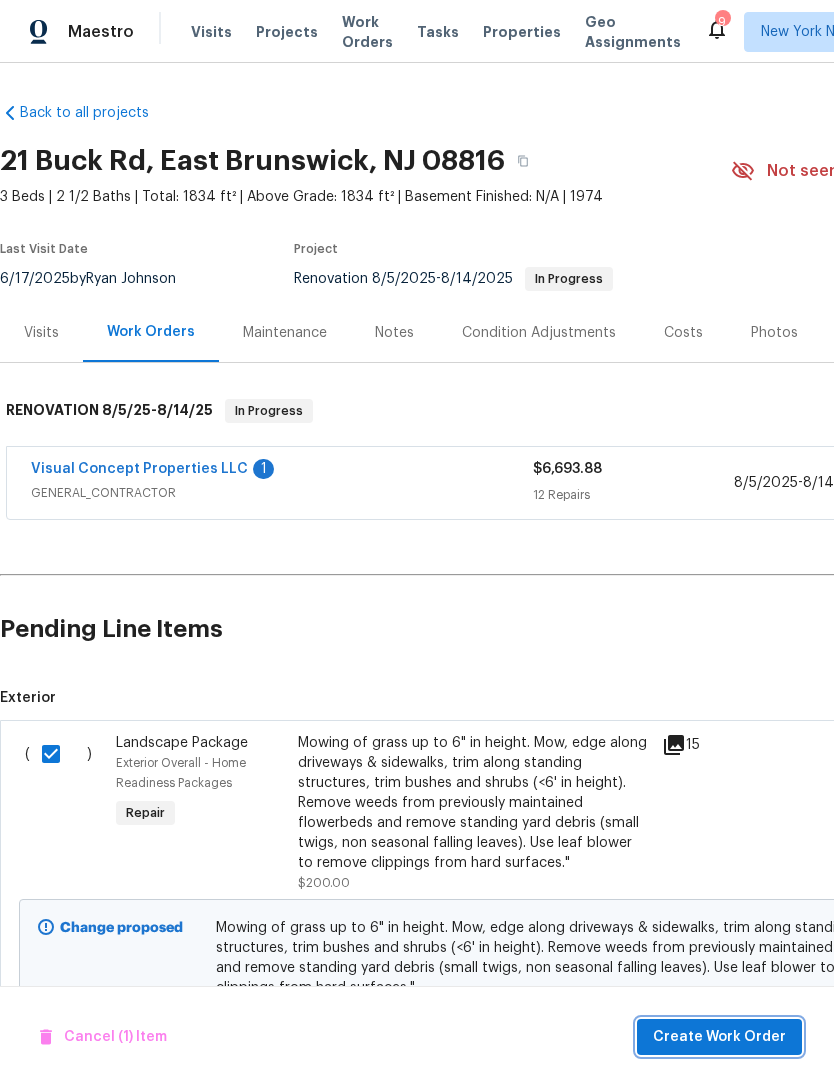 click on "Create Work Order" at bounding box center (719, 1037) 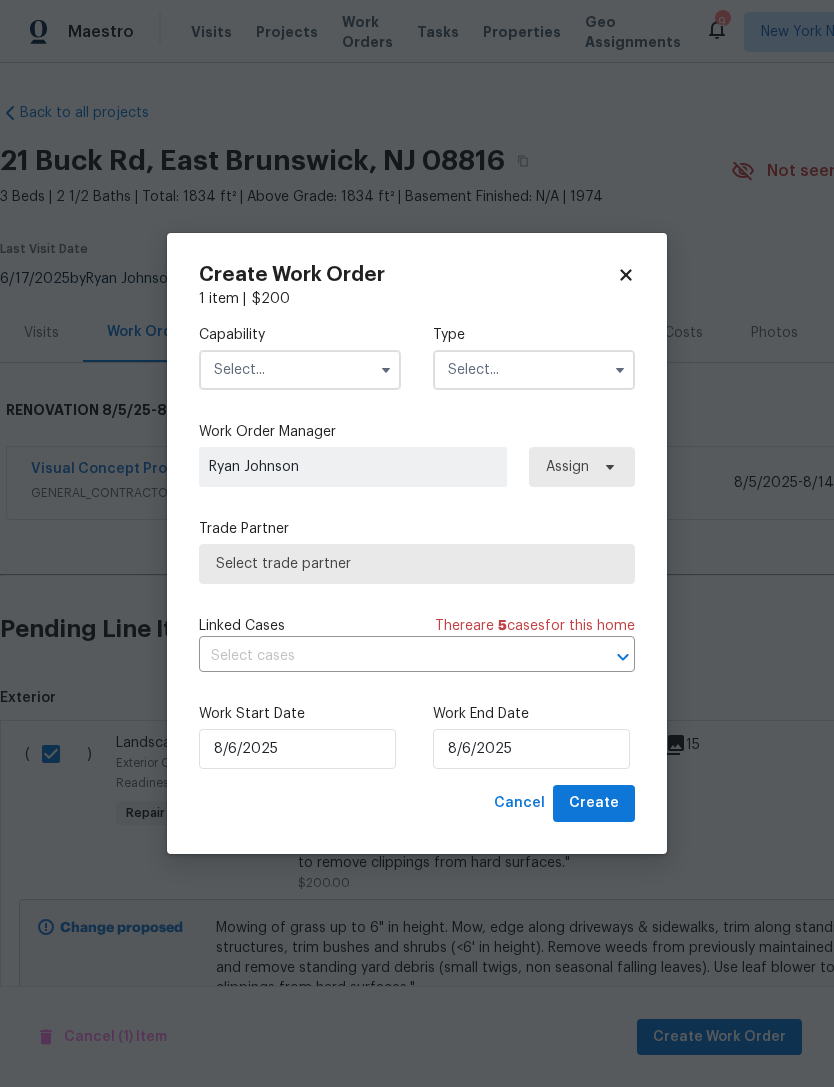 click at bounding box center [300, 370] 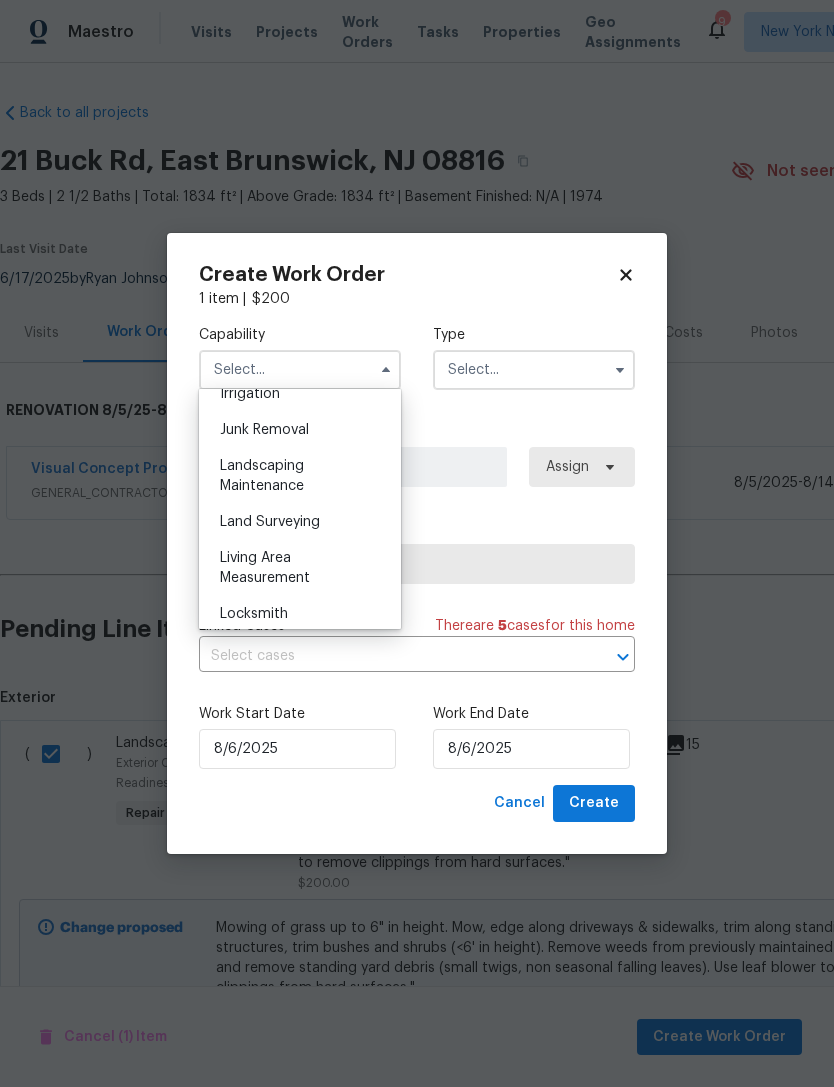 scroll, scrollTop: 1296, scrollLeft: 0, axis: vertical 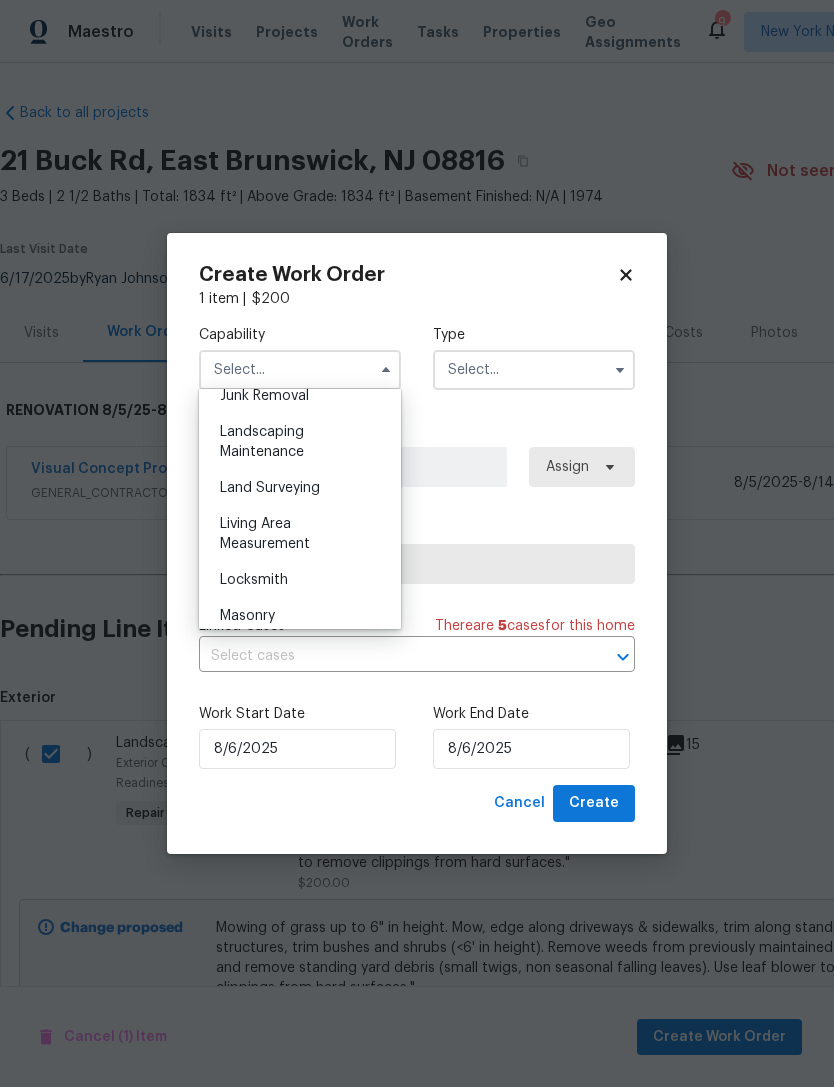 click on "Landscaping Maintenance" at bounding box center (300, 442) 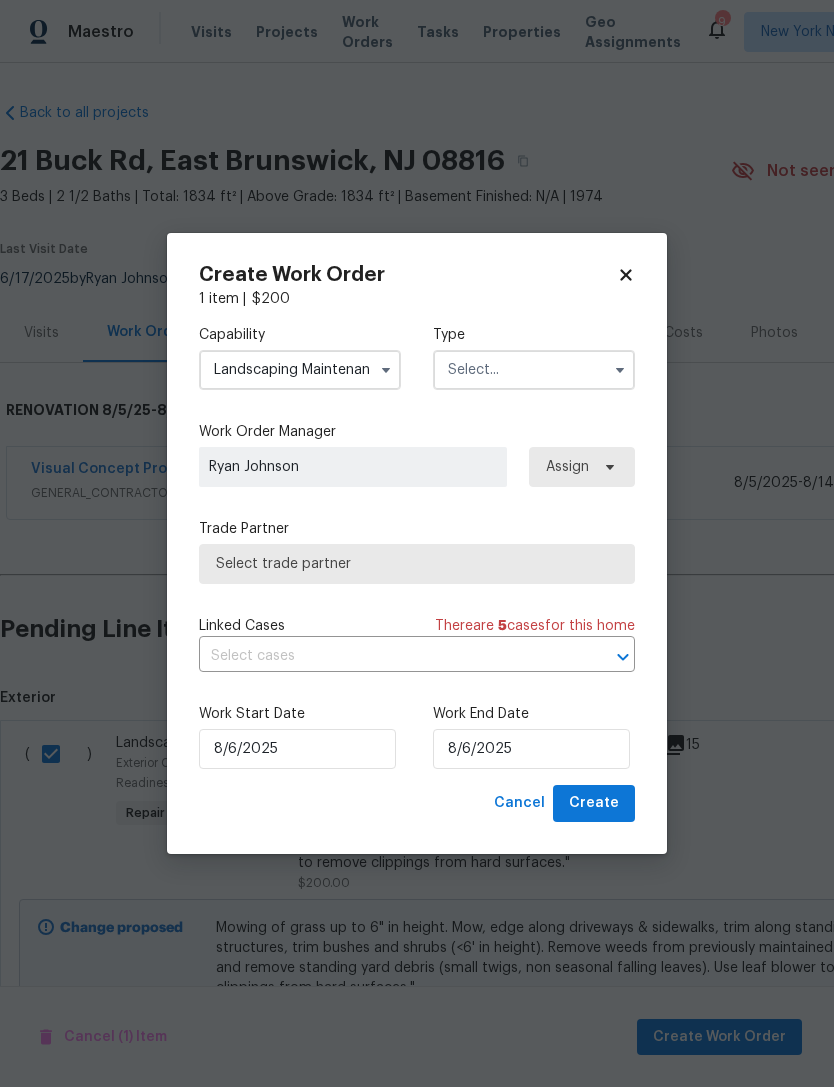 click at bounding box center (534, 370) 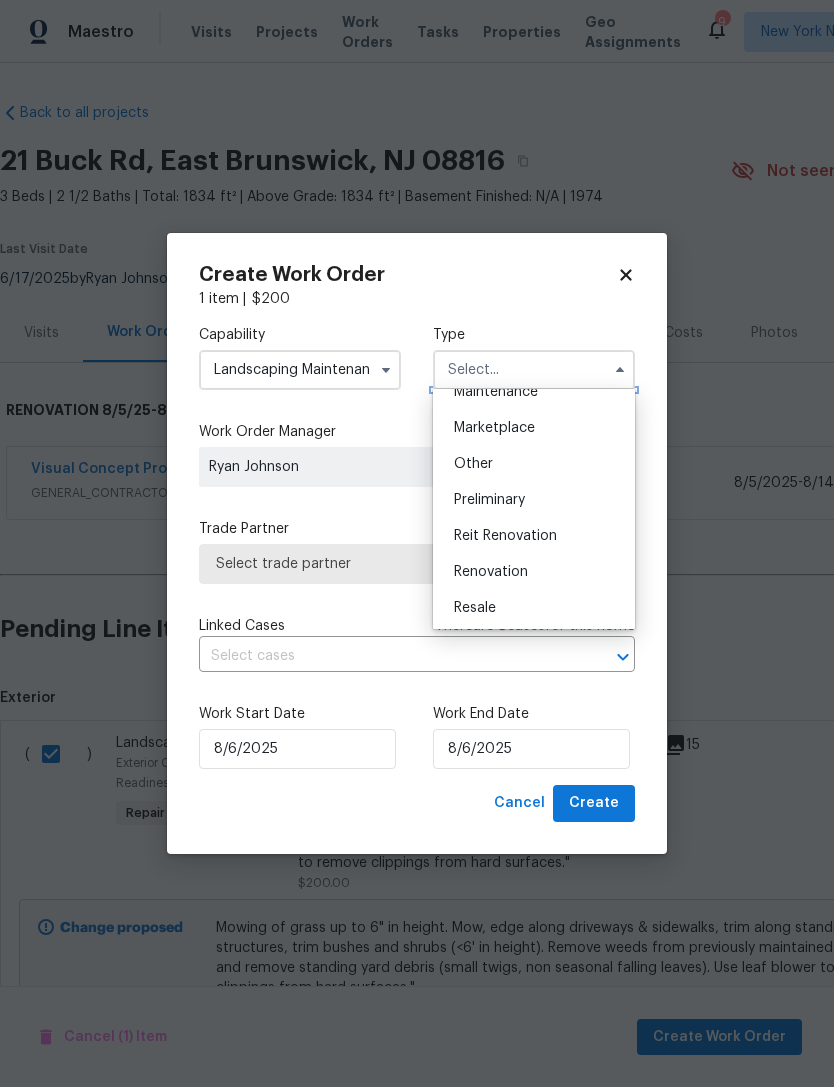 scroll, scrollTop: 348, scrollLeft: 0, axis: vertical 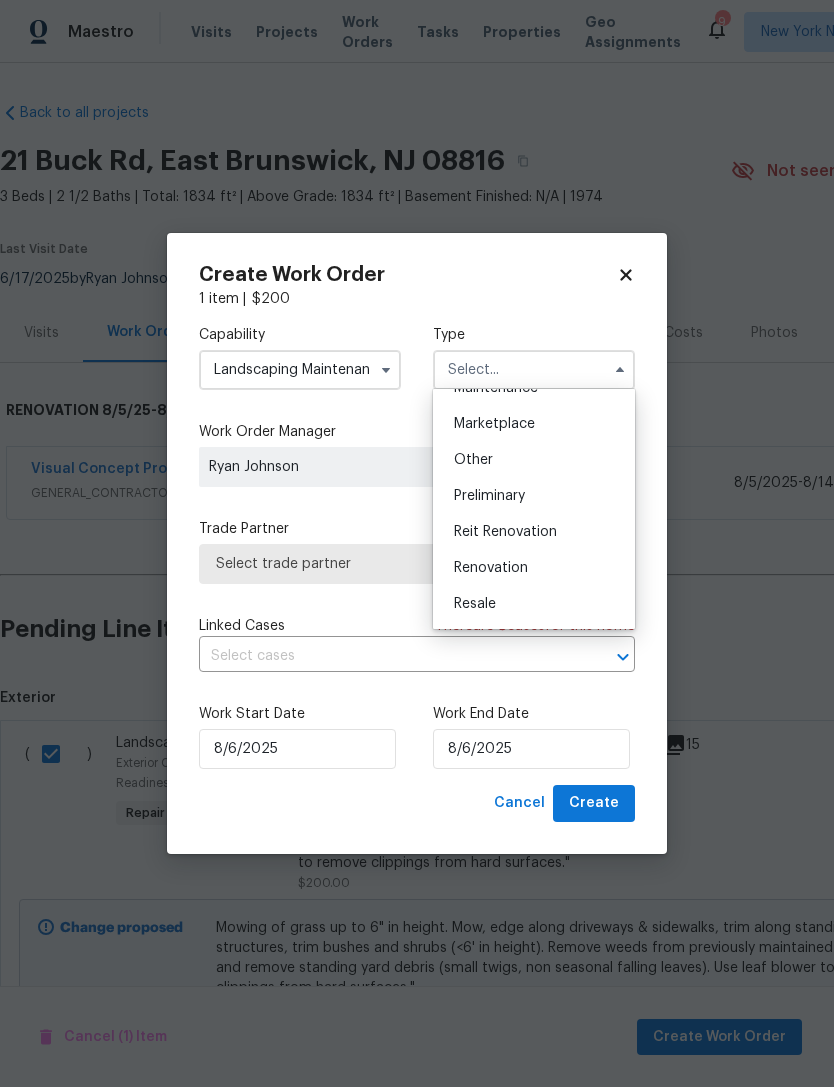 click on "Renovation" at bounding box center (534, 568) 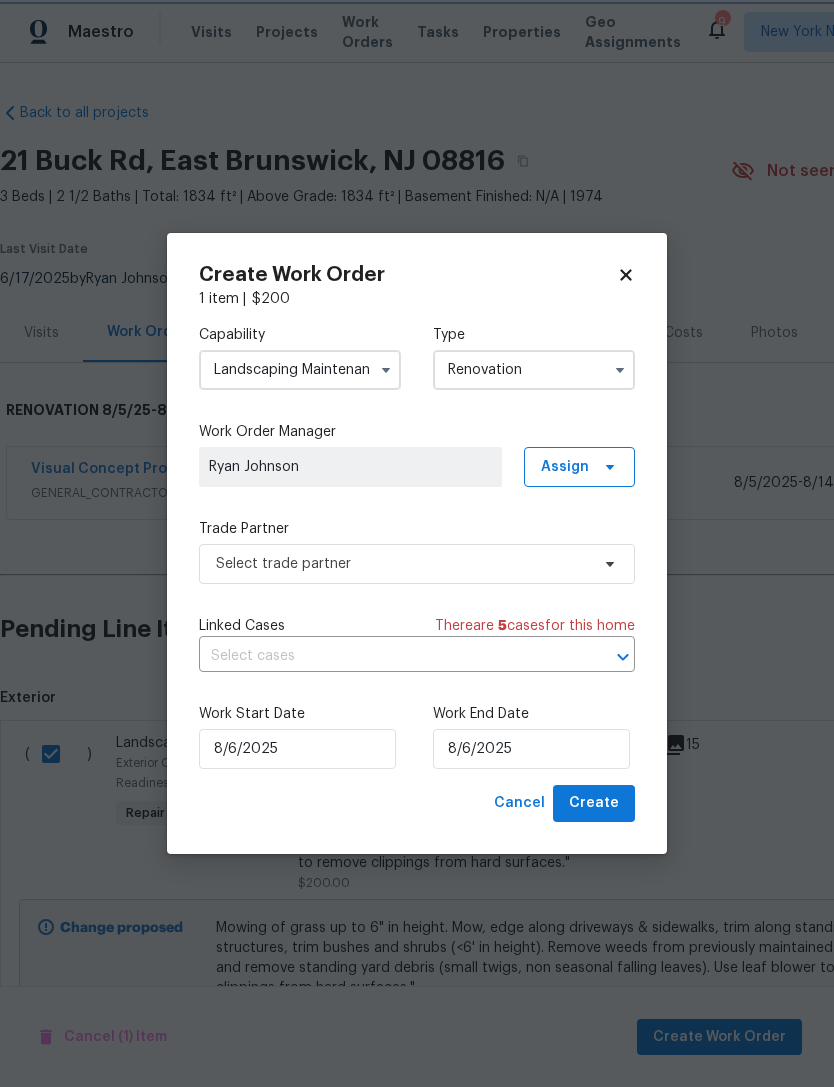 scroll, scrollTop: 0, scrollLeft: 0, axis: both 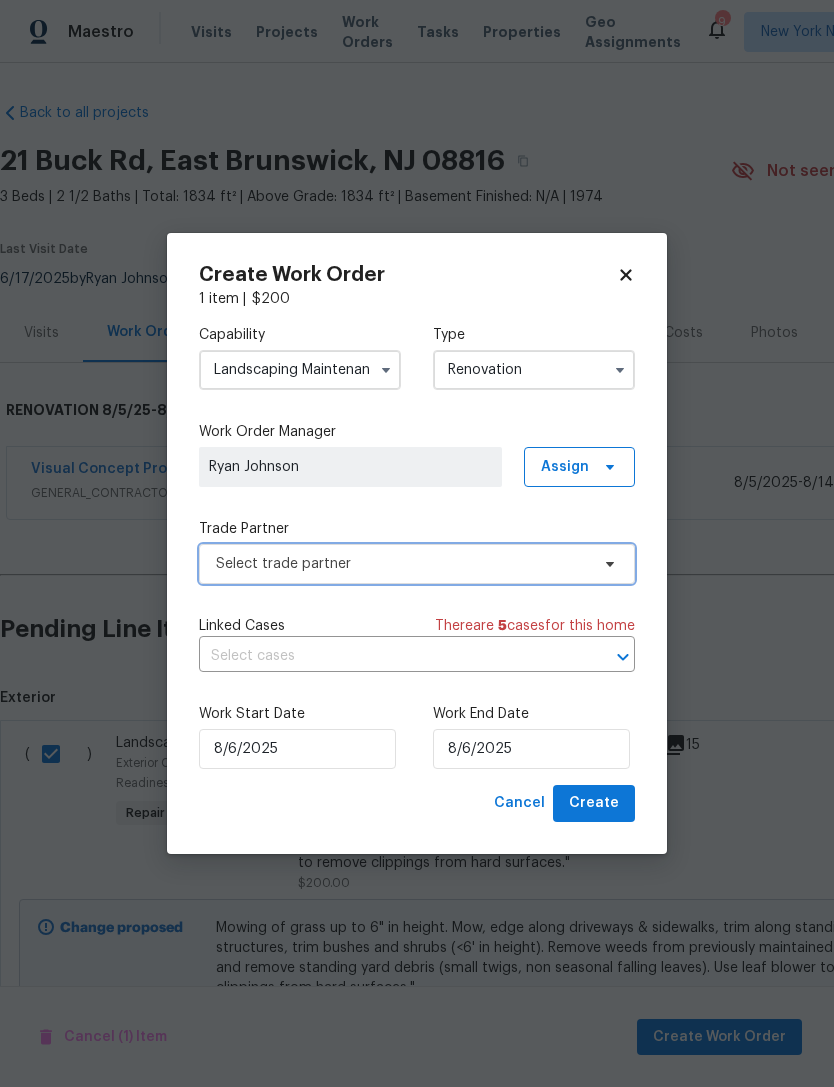 click on "Select trade partner" at bounding box center [402, 564] 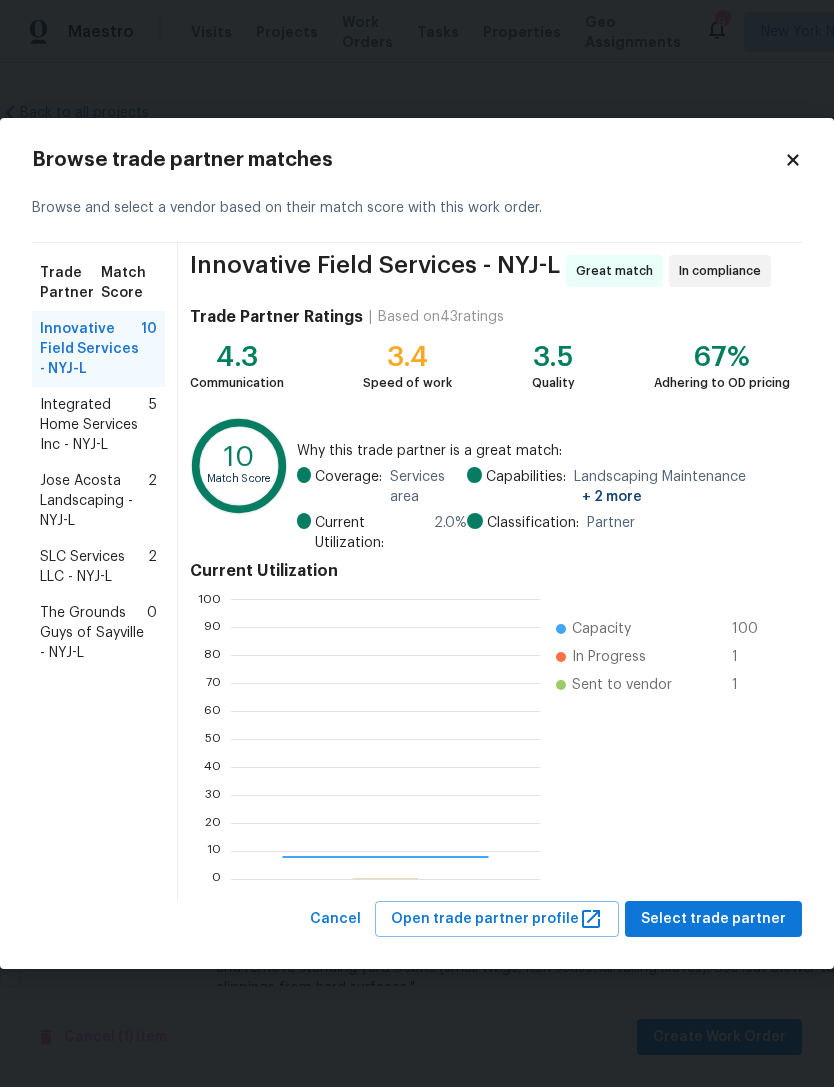 scroll, scrollTop: 2, scrollLeft: 2, axis: both 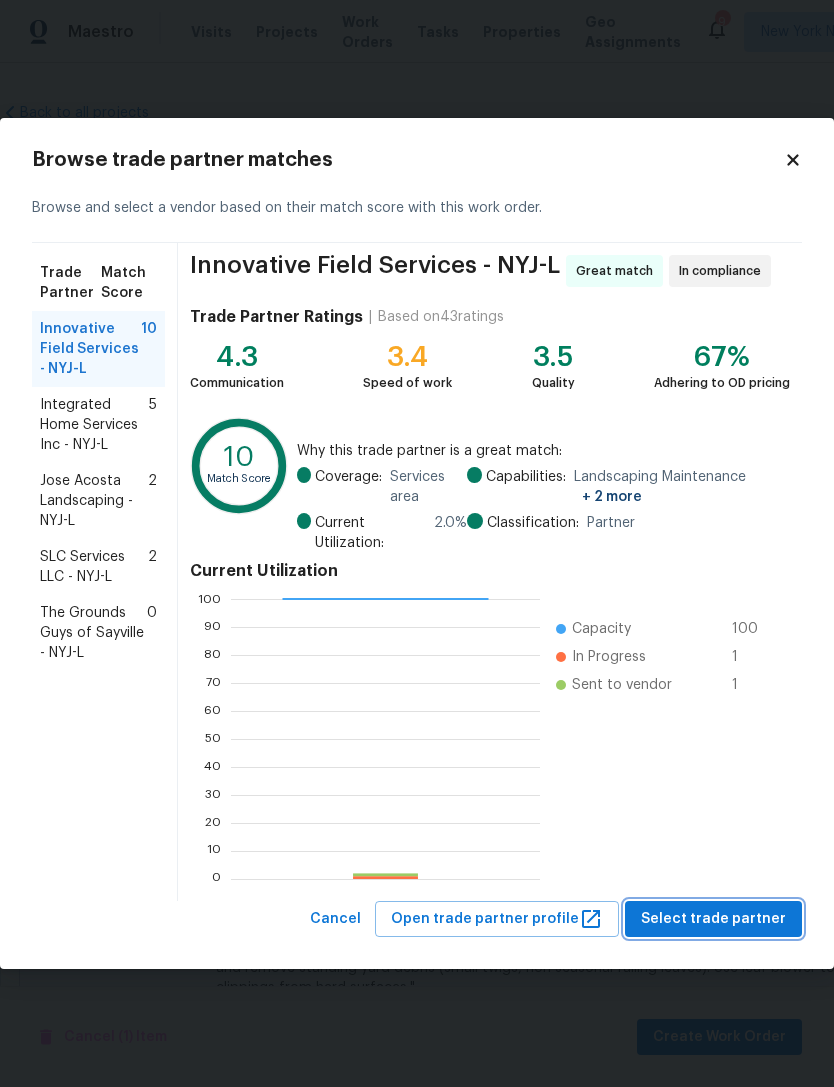 click on "Select trade partner" at bounding box center (713, 919) 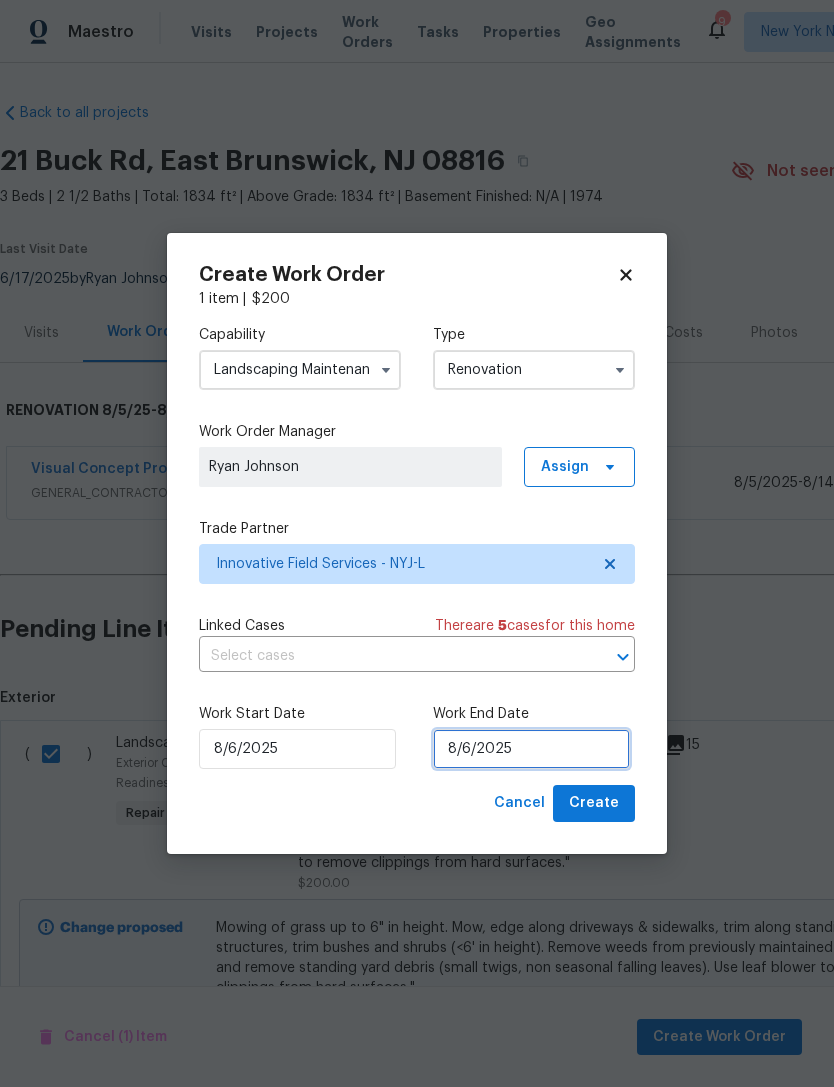 click on "8/6/2025" at bounding box center (531, 749) 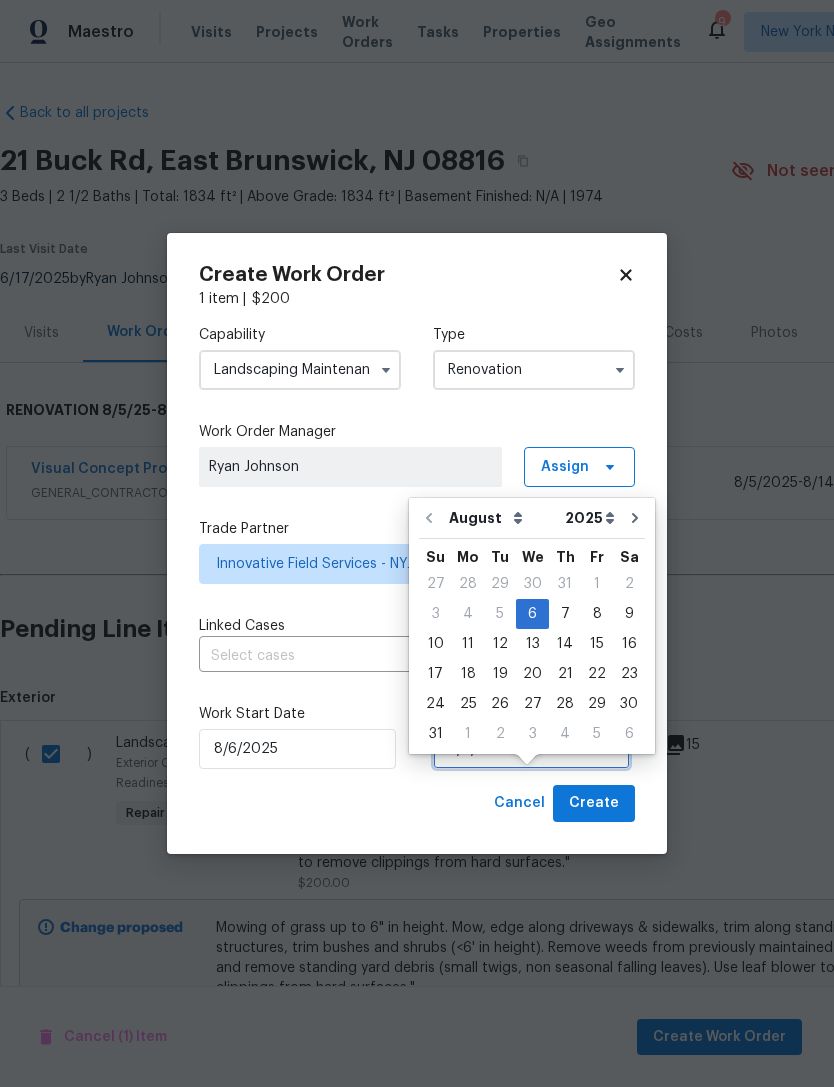 scroll, scrollTop: 37, scrollLeft: 0, axis: vertical 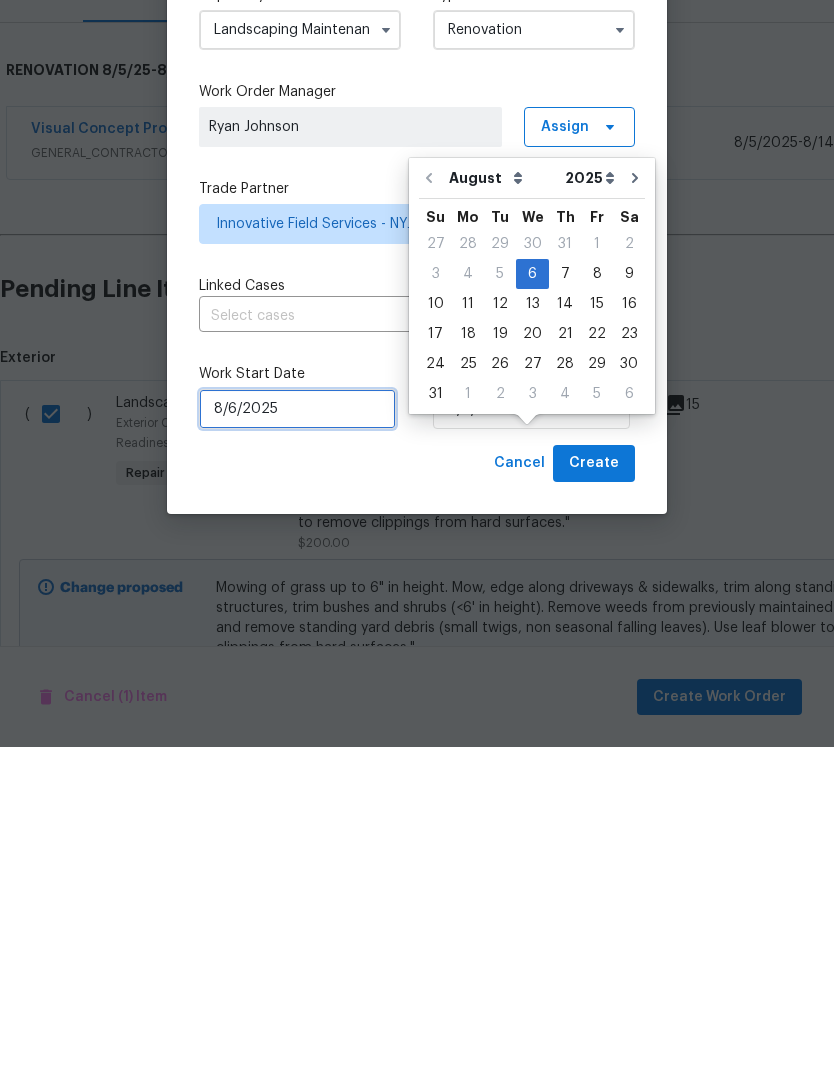 click on "8/6/2025" at bounding box center (297, 749) 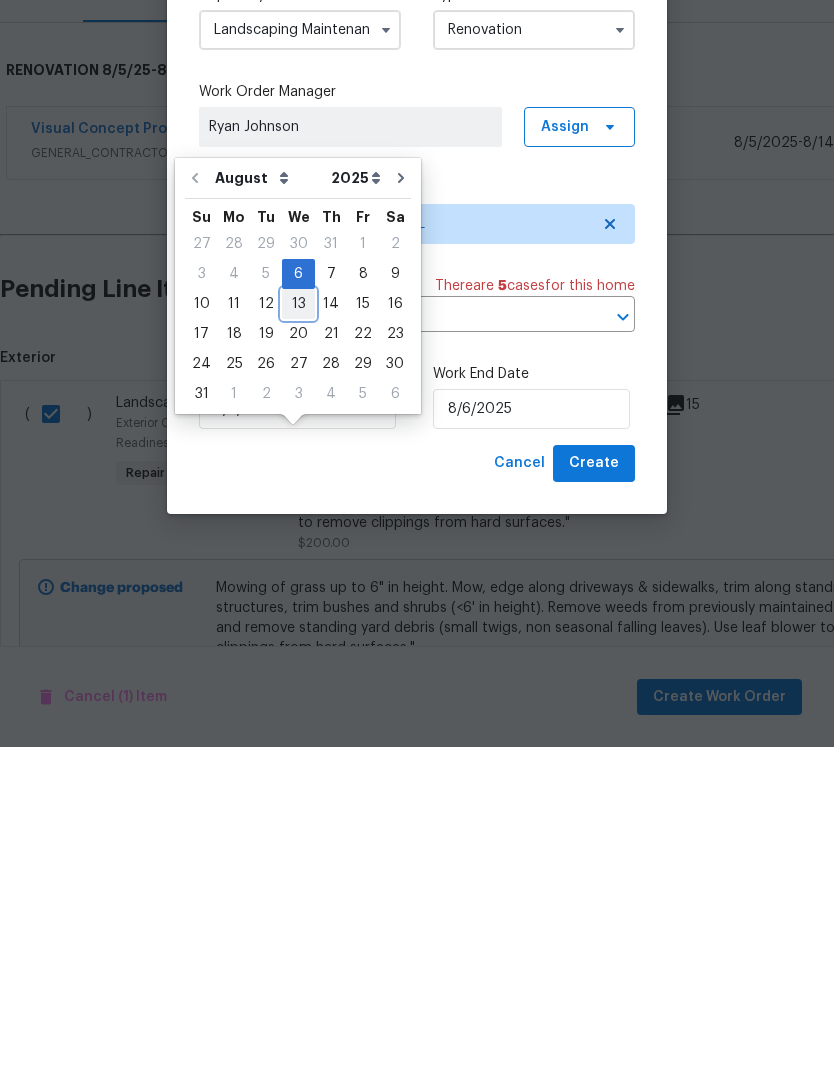 click on "13" at bounding box center (298, 644) 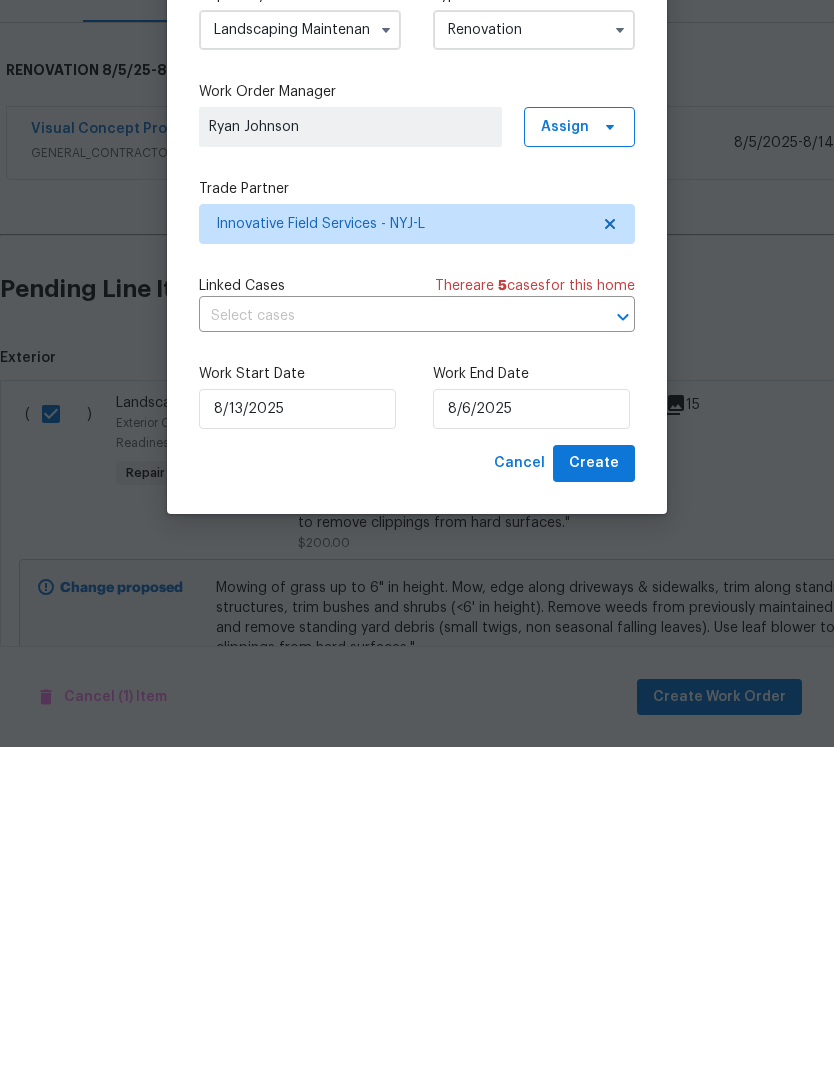 type on "8/13/2025" 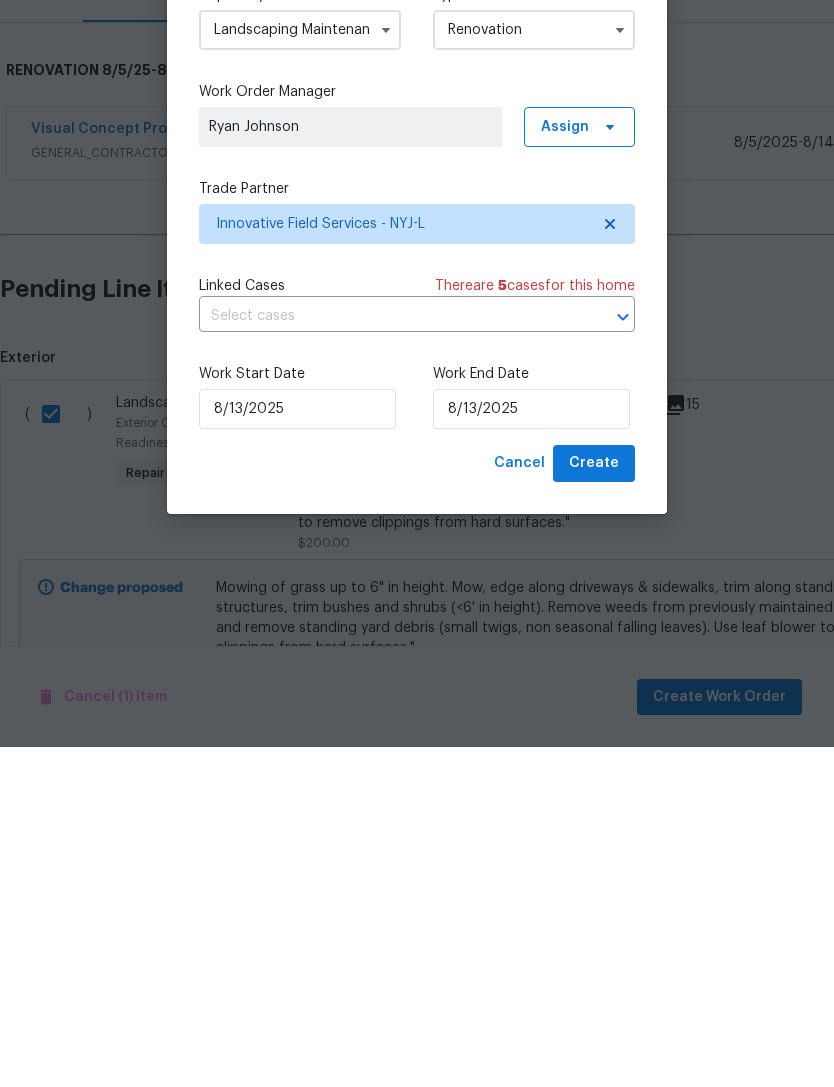 scroll, scrollTop: 64, scrollLeft: 0, axis: vertical 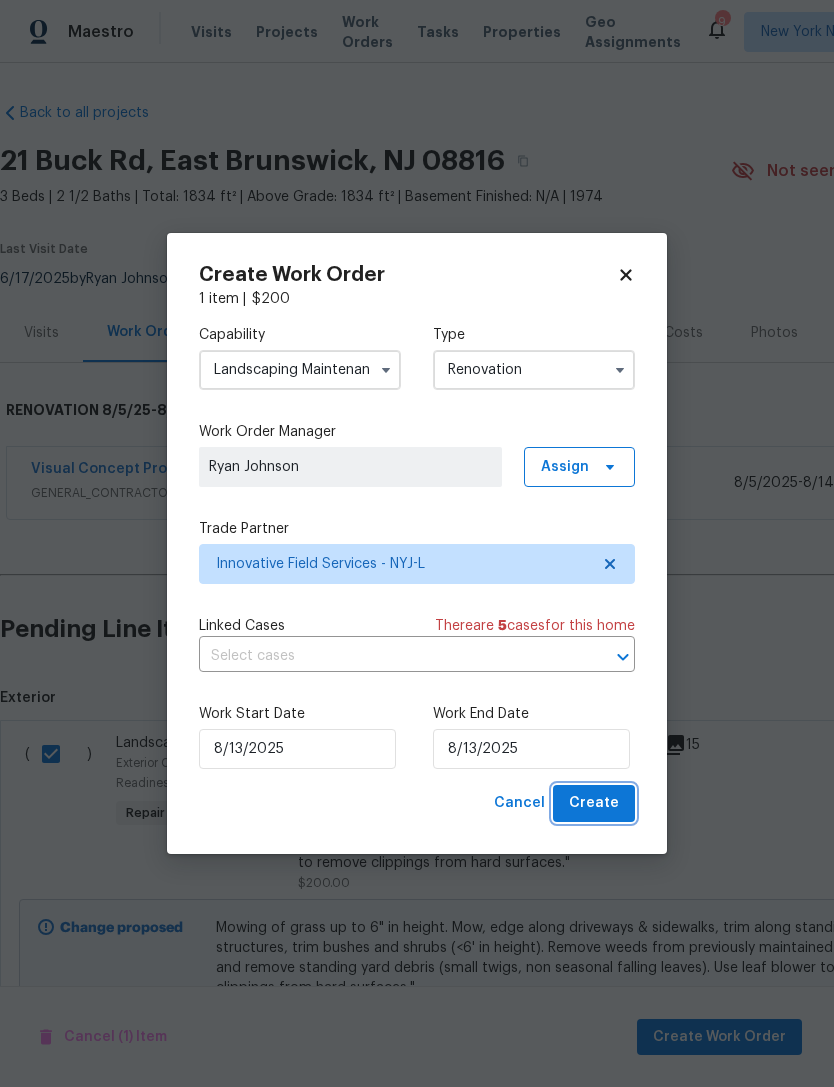 click on "Create" at bounding box center (594, 803) 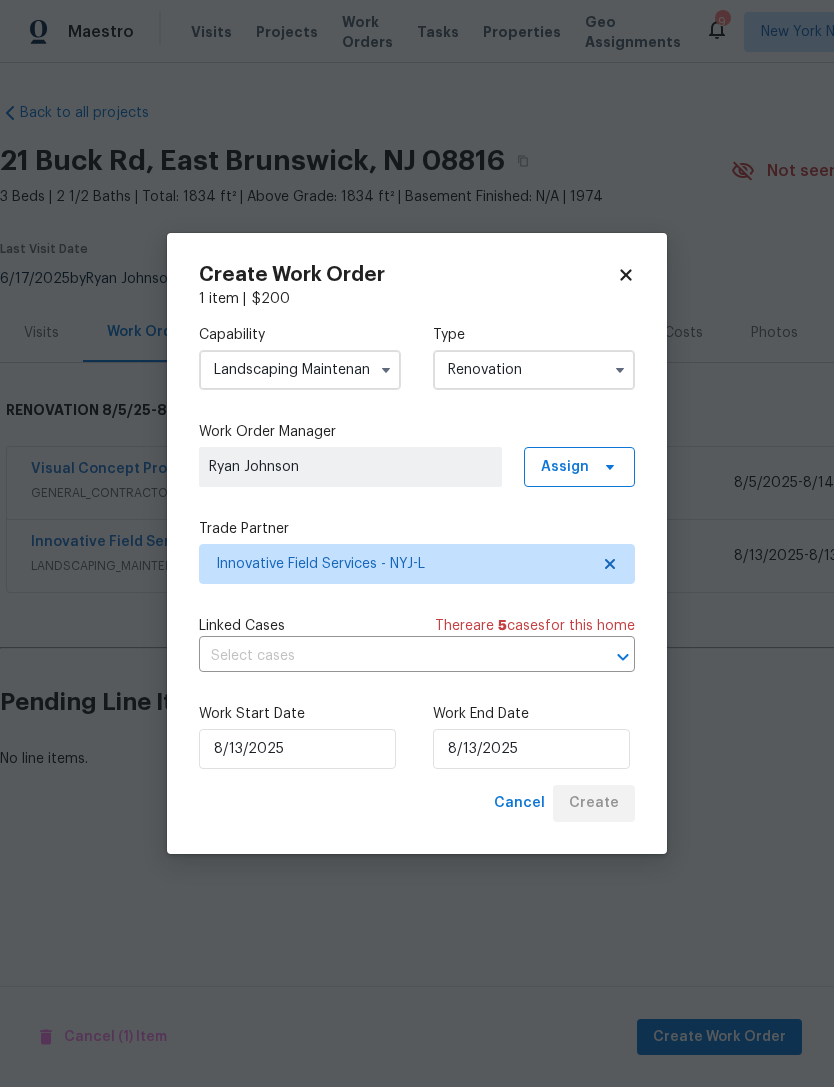scroll, scrollTop: 0, scrollLeft: 0, axis: both 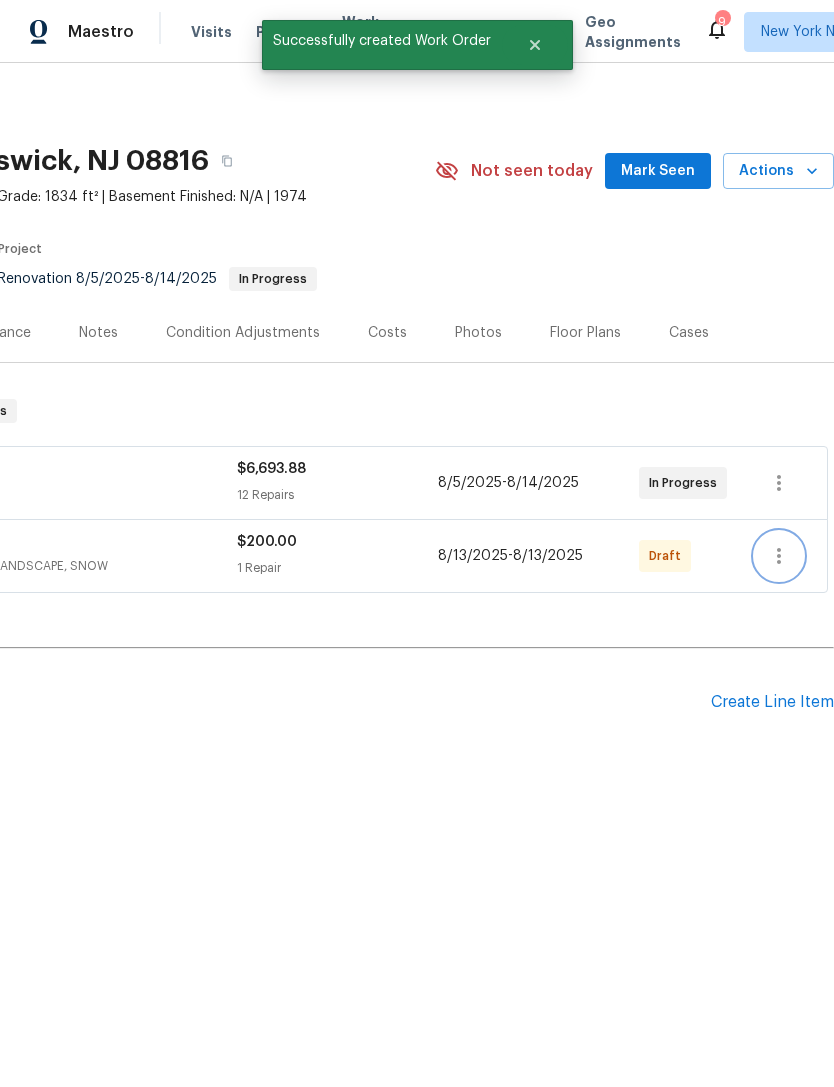 click 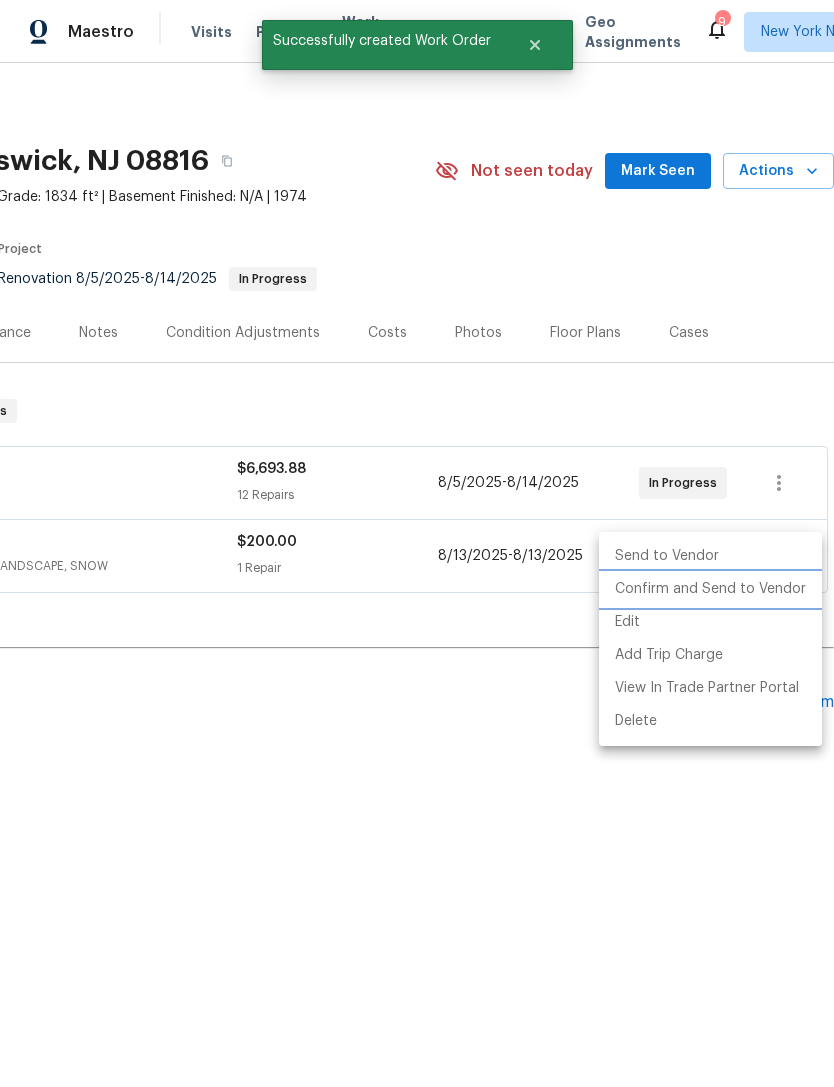 click on "Confirm and Send to Vendor" at bounding box center (710, 589) 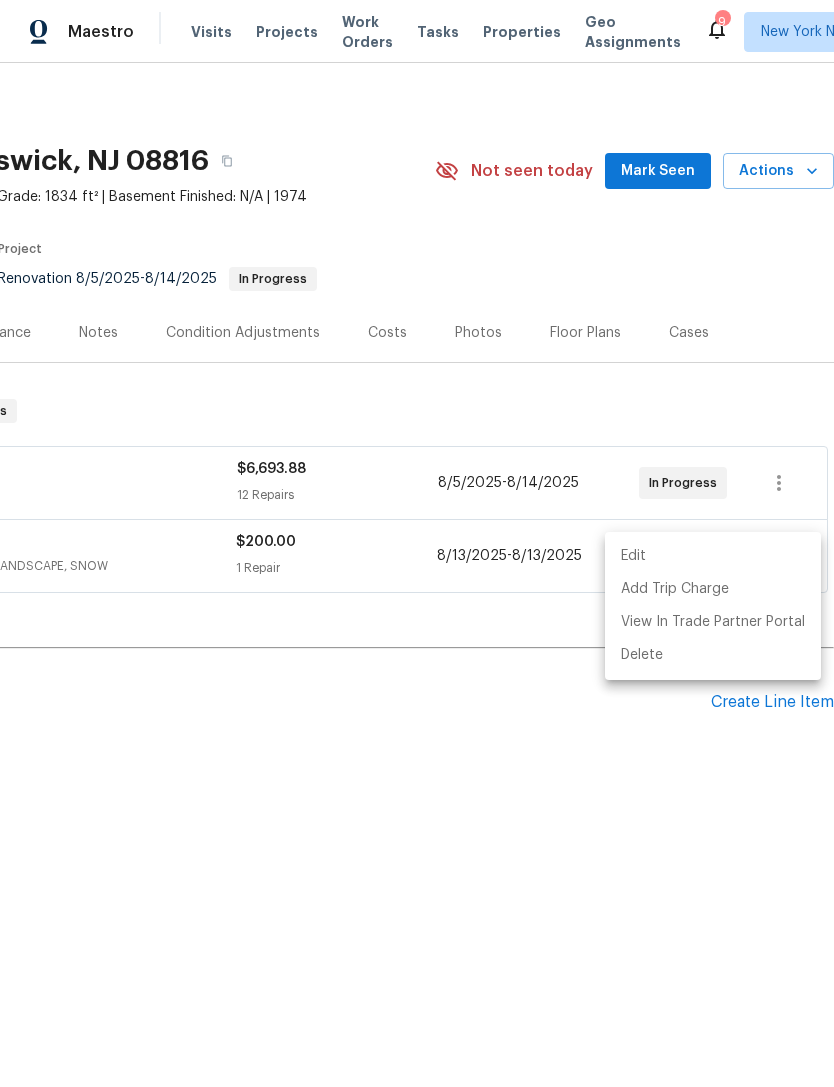 click at bounding box center [417, 543] 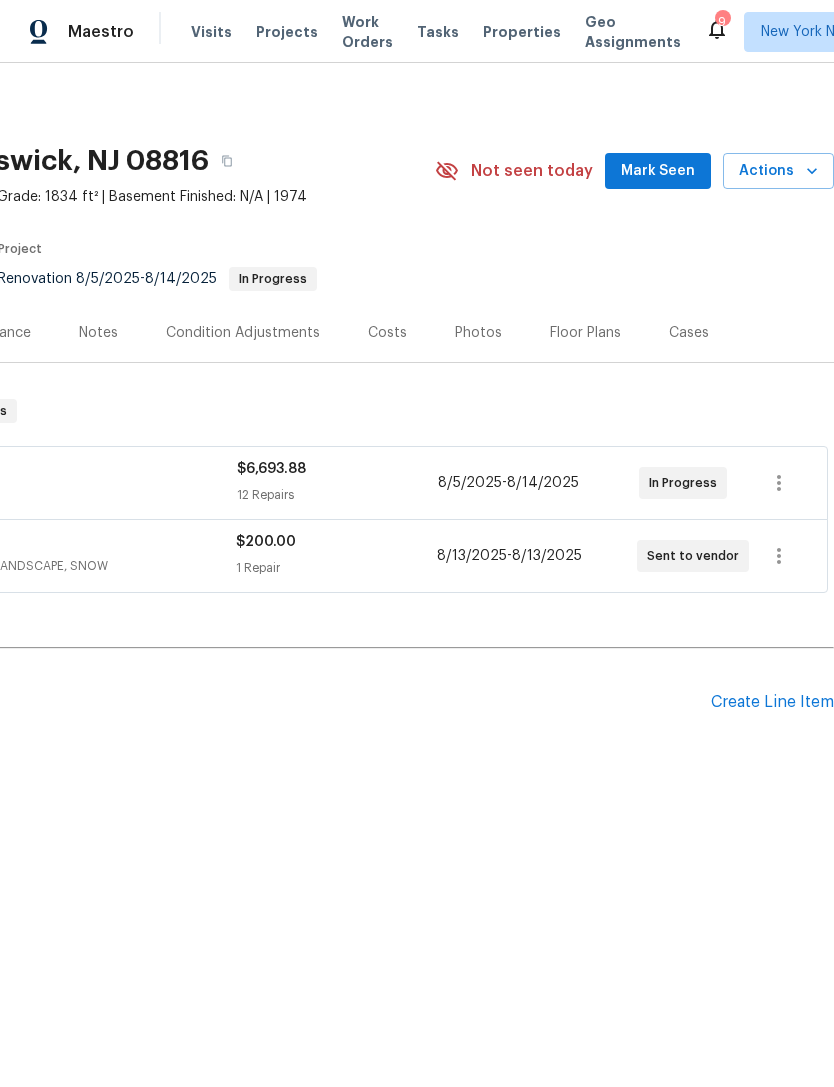 click on "Create Line Item" at bounding box center [772, 702] 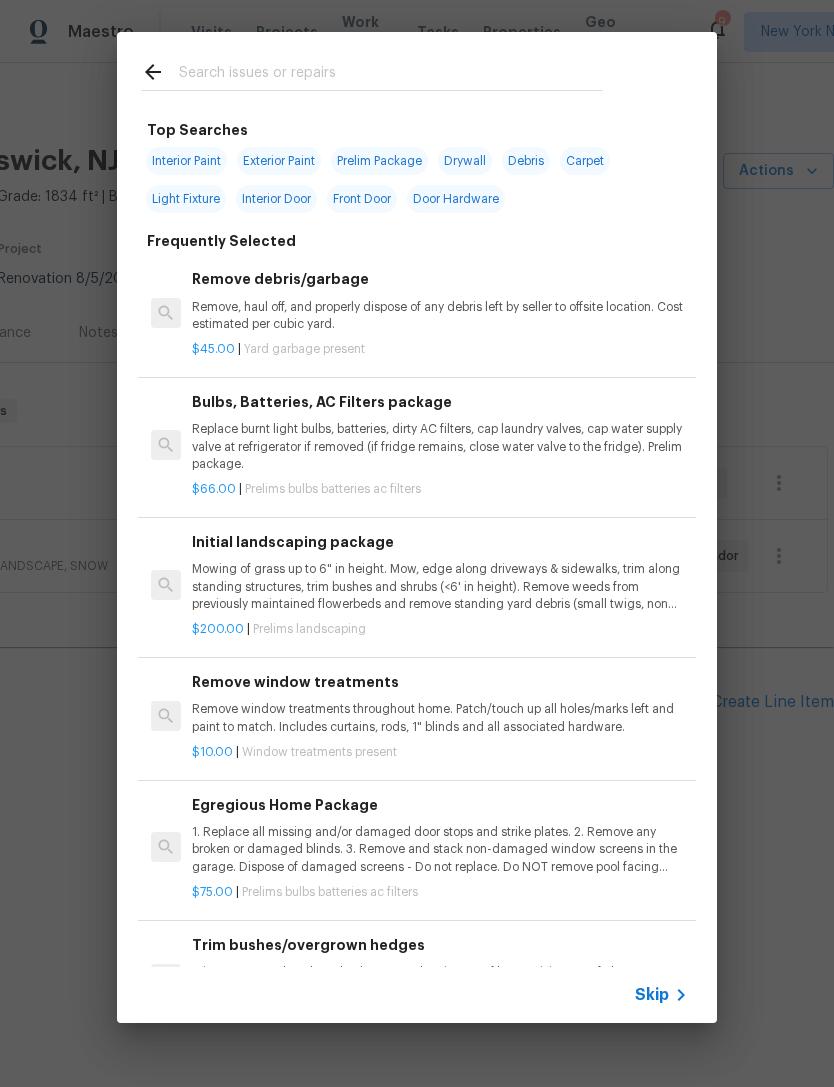 click at bounding box center [372, 71] 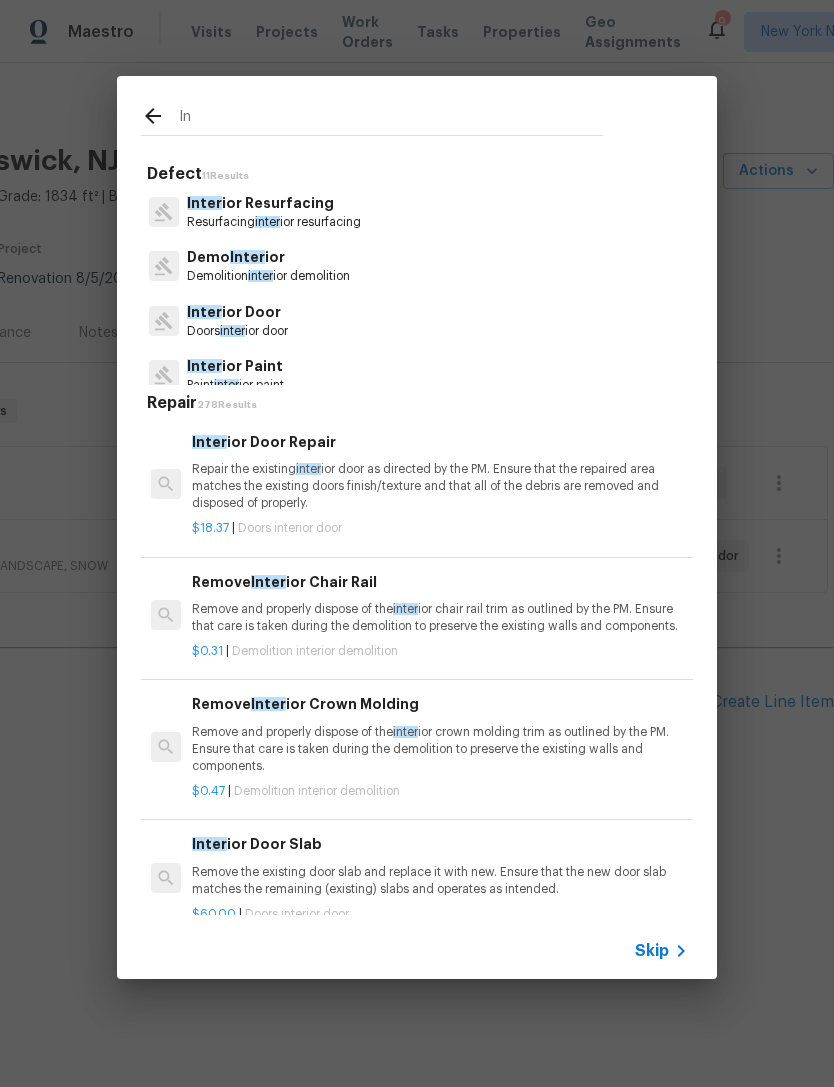 type on "I" 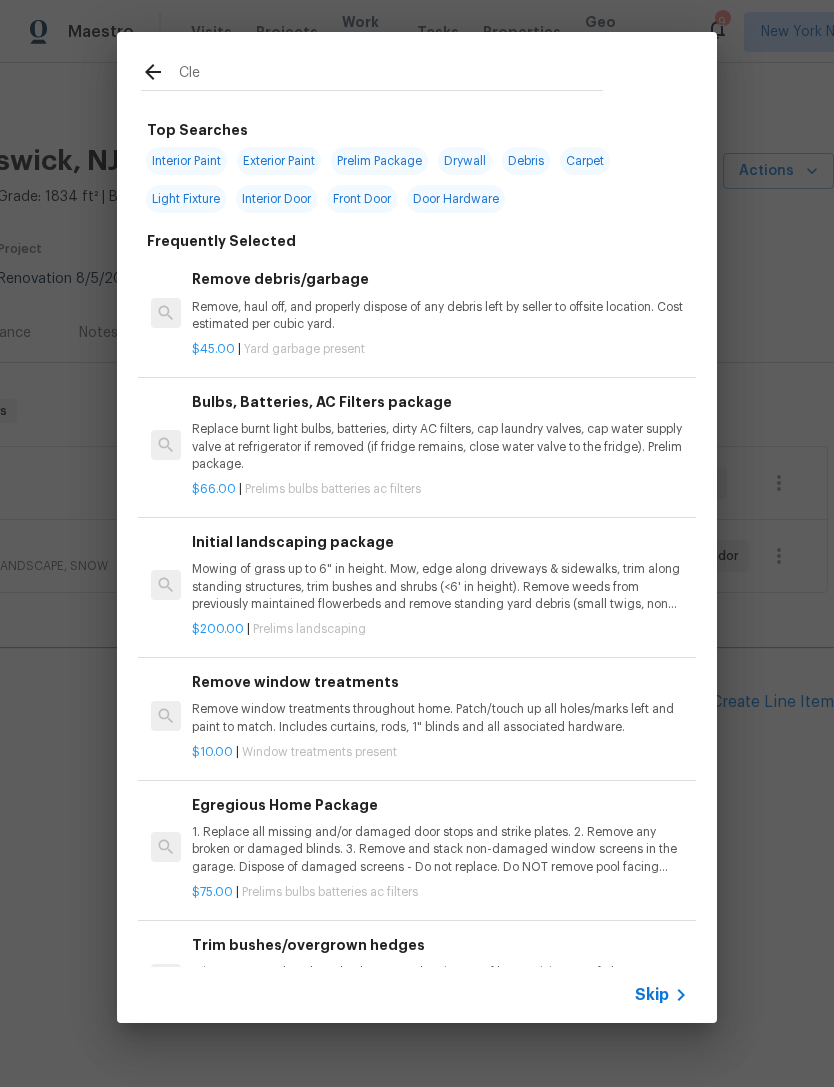 type on "Clea" 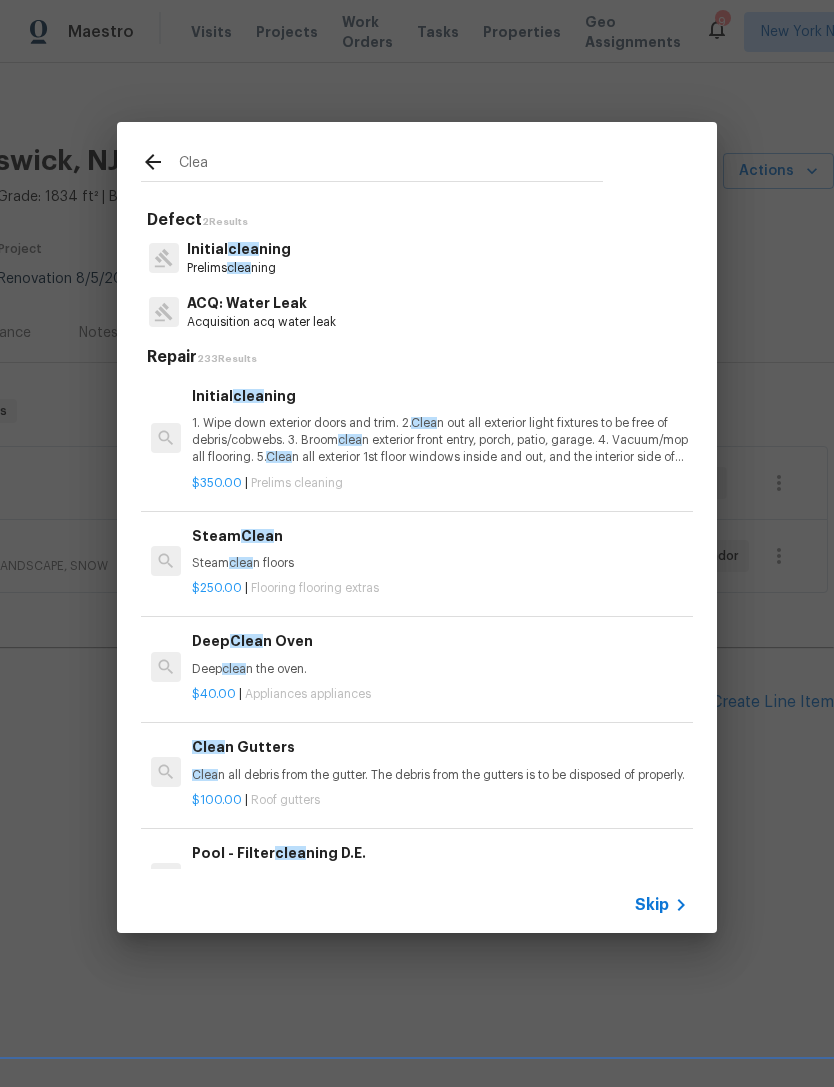 click on "1. Wipe down exterior doors and trim. 2.  Clea n out all exterior light fixtures to be free of debris/cobwebs. 3. Broom  clea n exterior front entry, porch, patio, garage. 4. Vacuum/mop all flooring. 5.  Clea n all exterior 1st floor windows inside and out, and the interior side of all above grade windows.  Clea n all tracks/frames. 6.  Clea n all air vent grills. 7.  Clea n all interior window, base, sill and trim. 8.  Clea n all switch/outlet plates and remove any paint. 9.  Clea n all light fixtures and ceiling fans. 10.  Clea n all doors, frames and trim. 11.  Clea n kitchen and laundry appliances - inside-outside and underneath. 12.  Clea n cabinetry inside and outside and top including drawers. 13.  Clea n counters, sinks, plumbing fixtures, toilets seat to remain down. 14.  Clea n showers, tubs, surrounds, wall tile free of grime and soap scum. 15.  Clea n window coverings if left in place. 16.  Clea n baseboards. 17.  Clea" at bounding box center [440, 440] 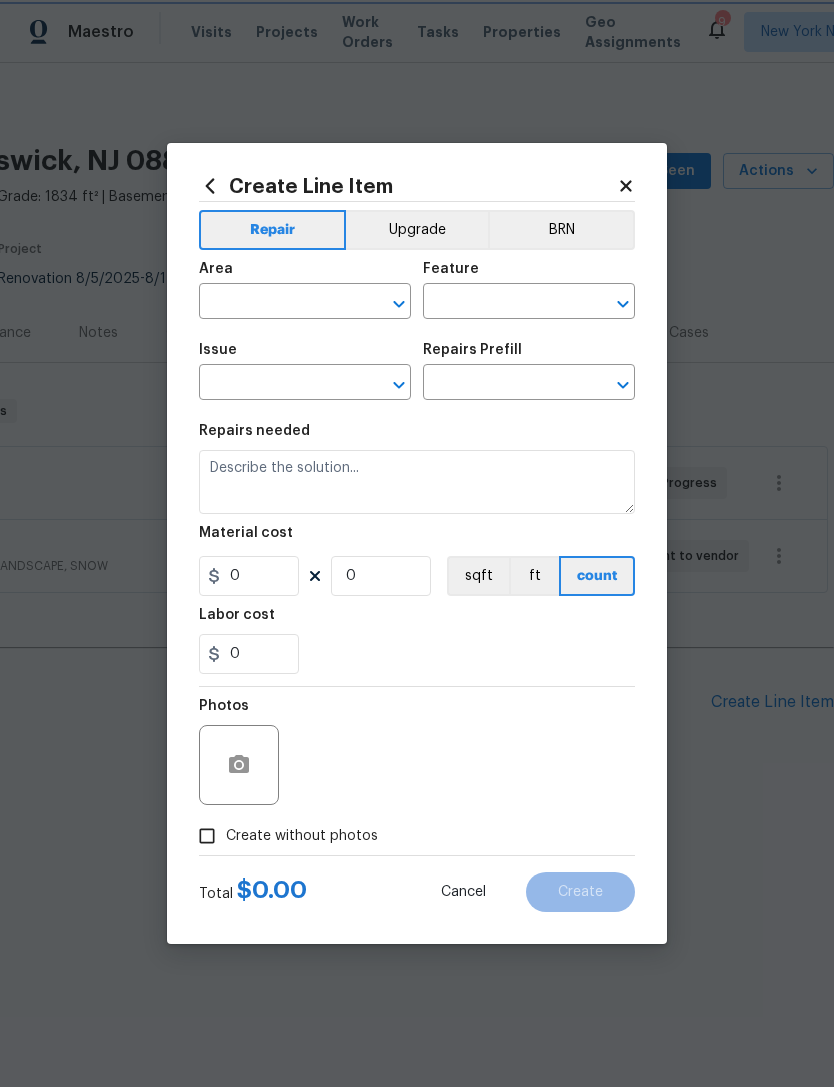 type on "Home Readiness Packages" 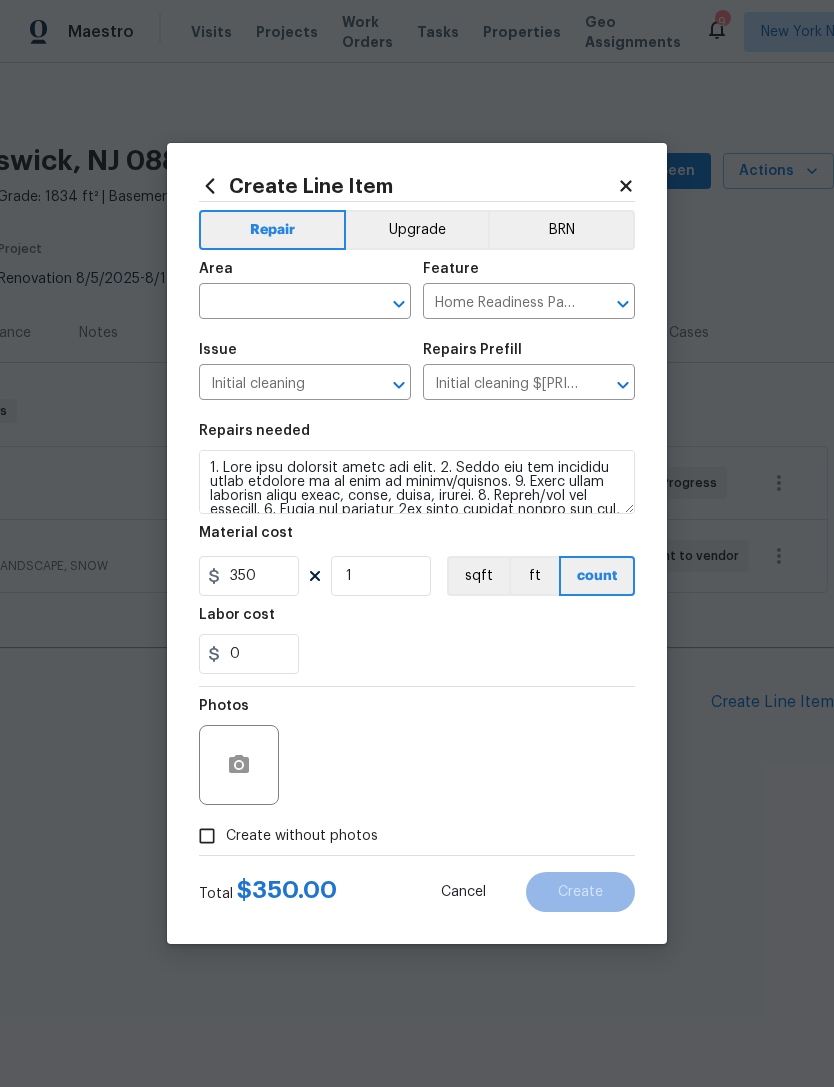 click on "Repairs needed" at bounding box center (417, 437) 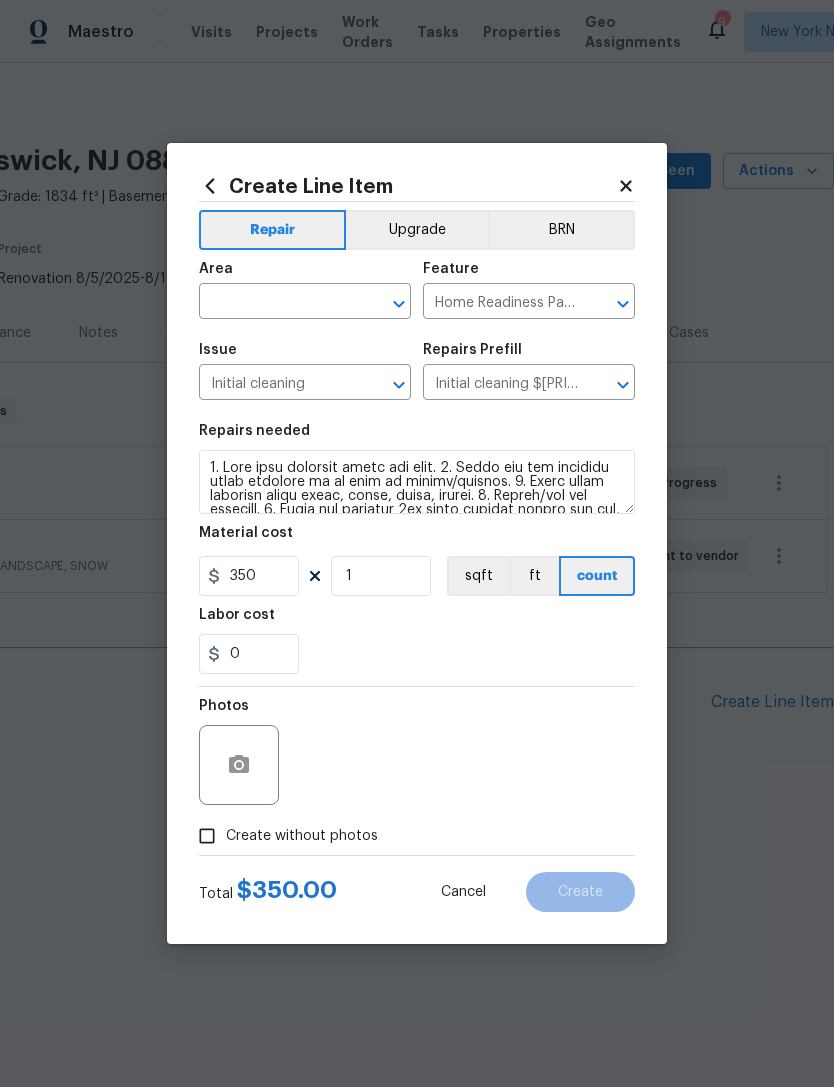 click at bounding box center [277, 303] 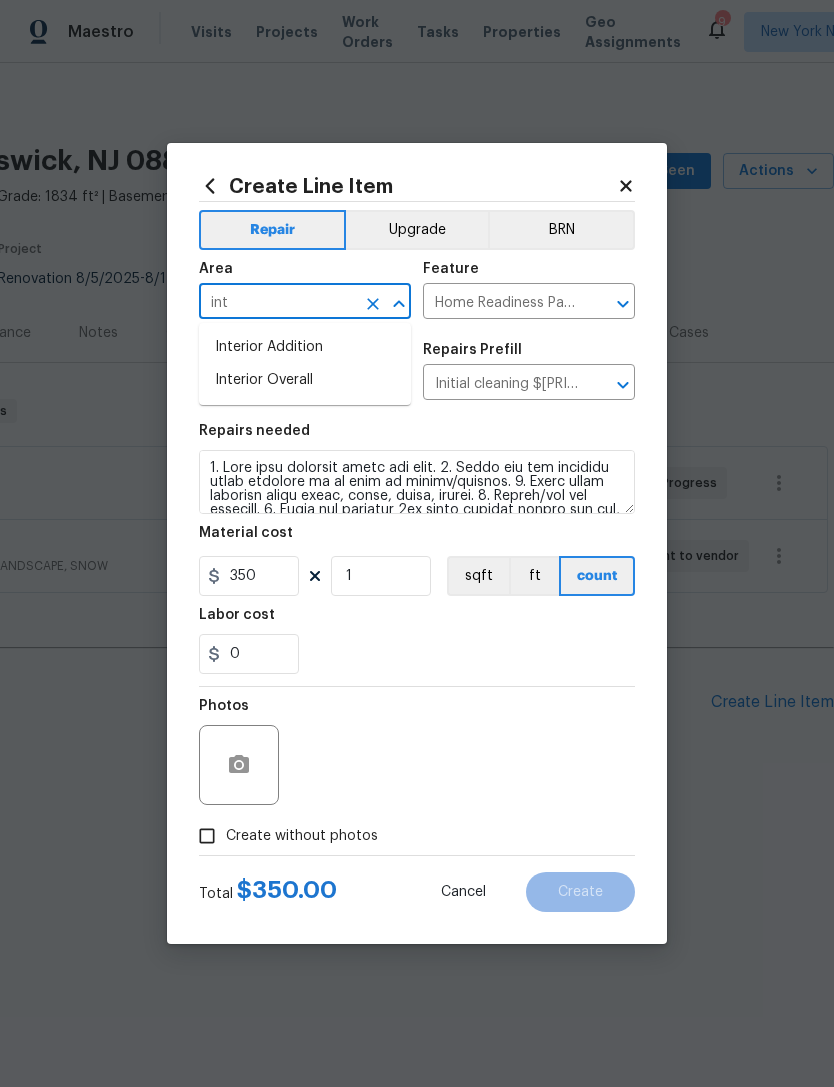 click on "Interior Overall" at bounding box center (305, 380) 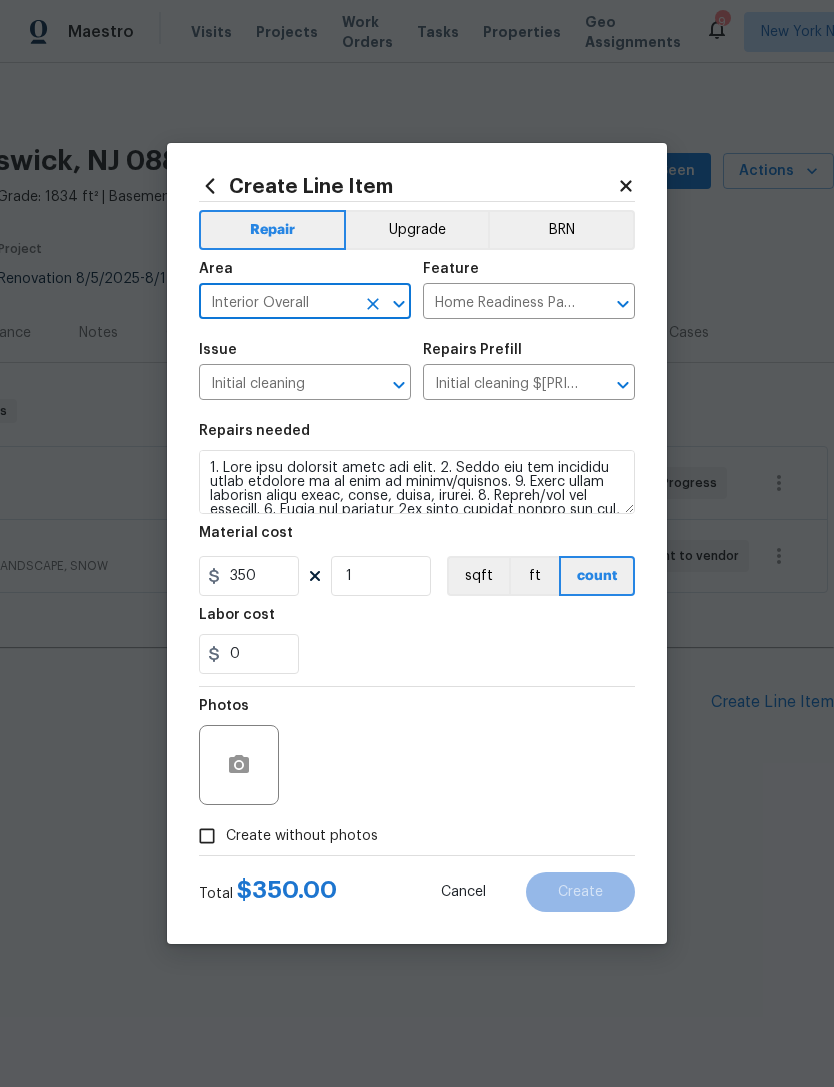 click on "0" at bounding box center [417, 654] 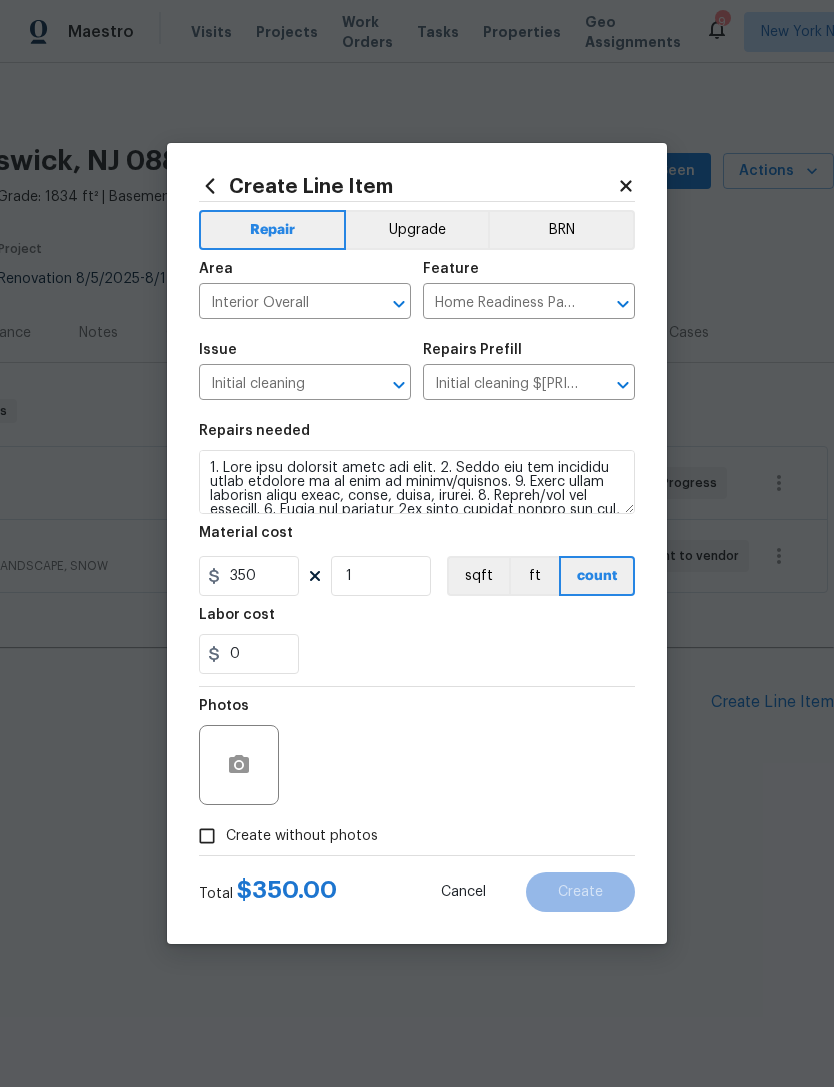 click on "Create without photos" at bounding box center (302, 836) 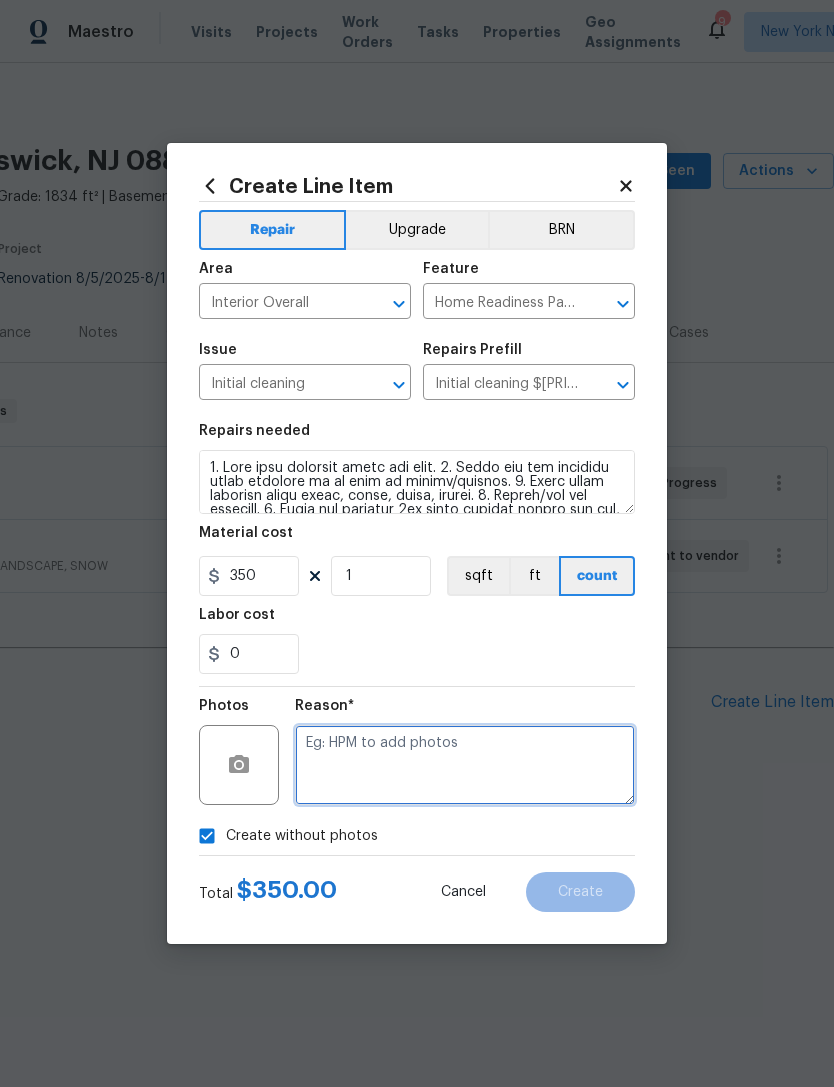 click at bounding box center (465, 765) 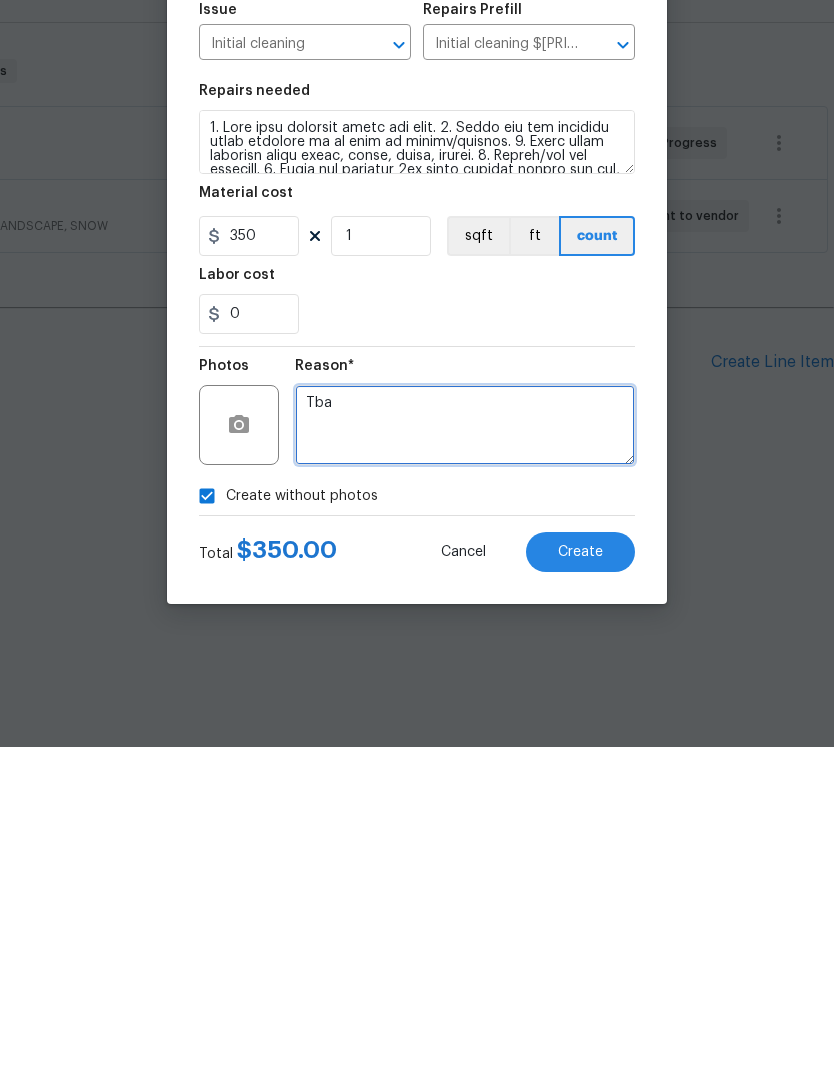 type on "Tba" 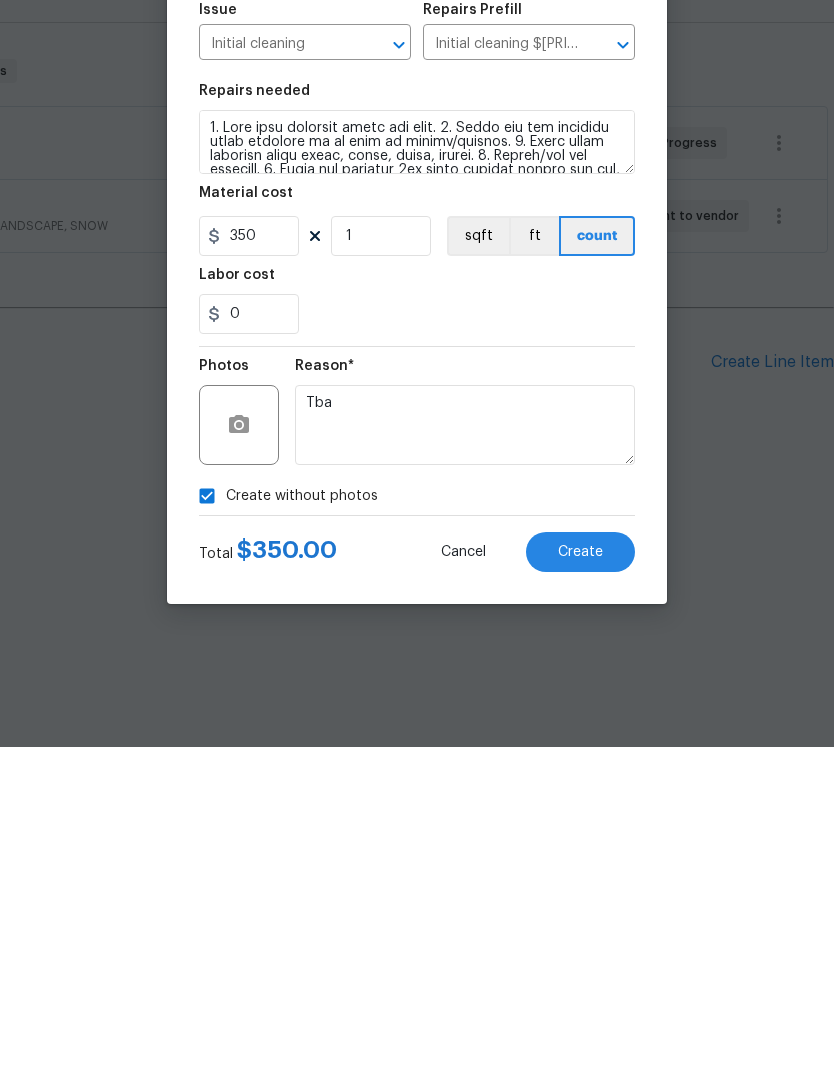 click on "Create" at bounding box center (580, 892) 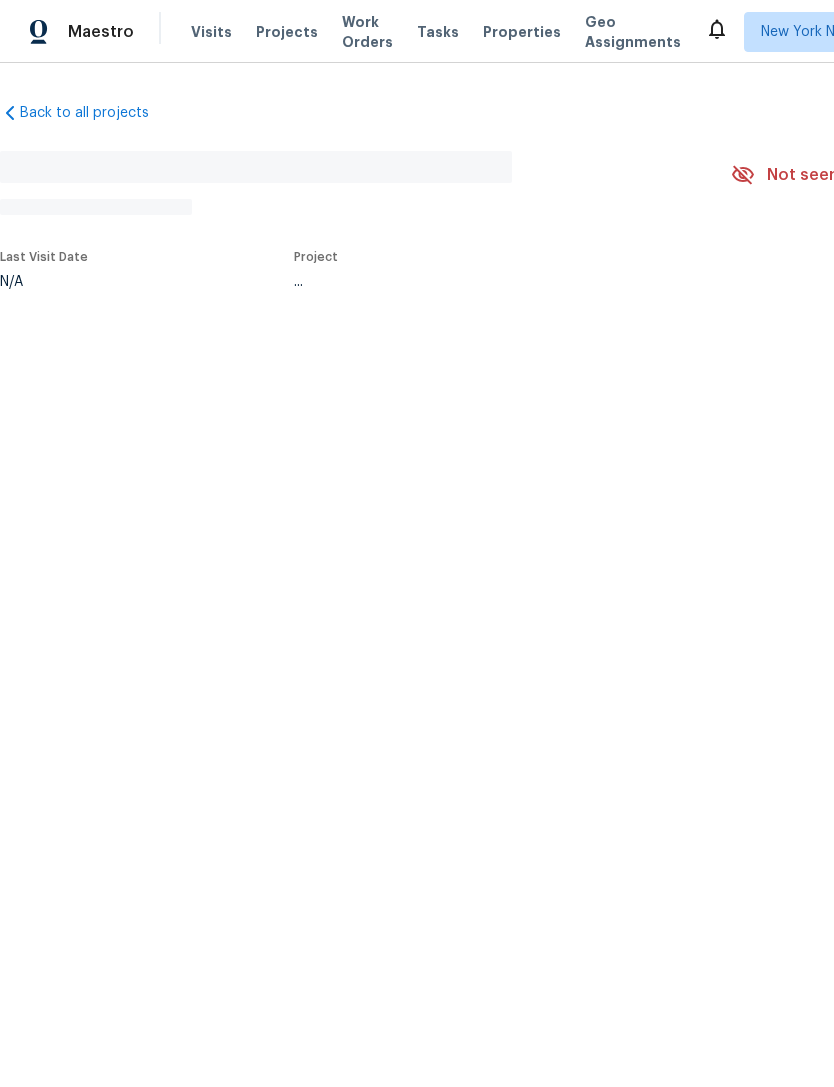 scroll, scrollTop: 0, scrollLeft: 0, axis: both 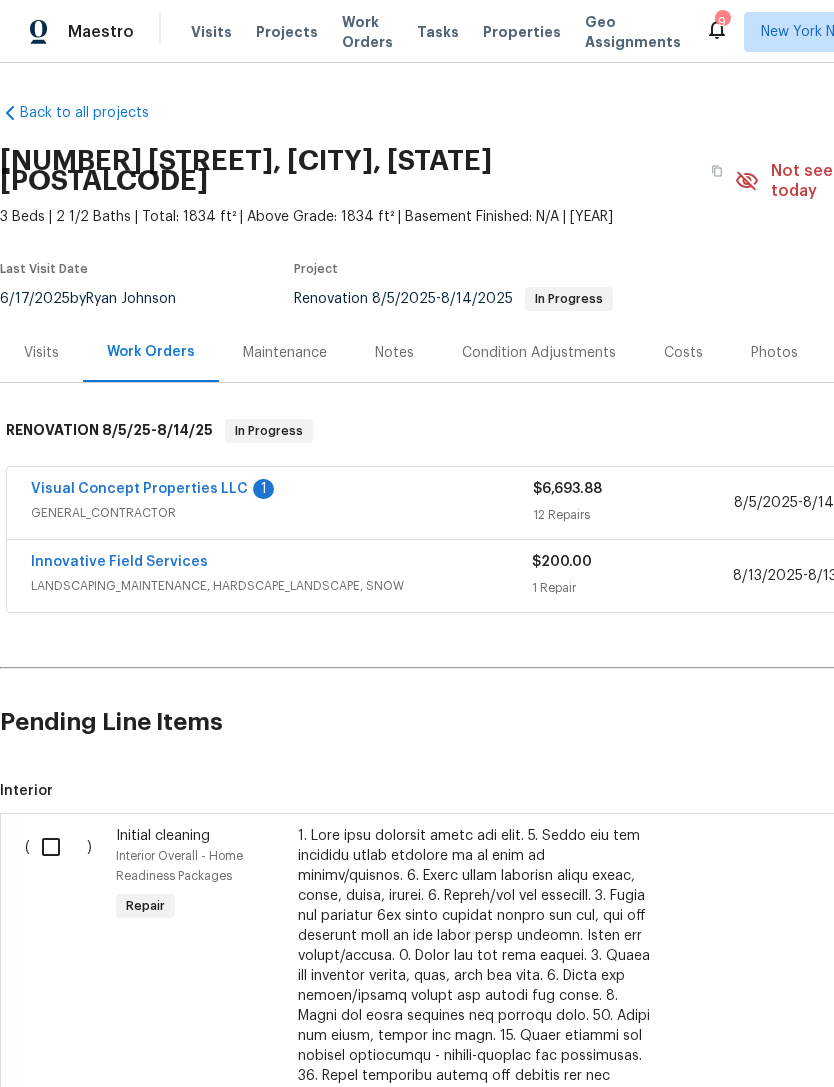 click at bounding box center [58, 847] 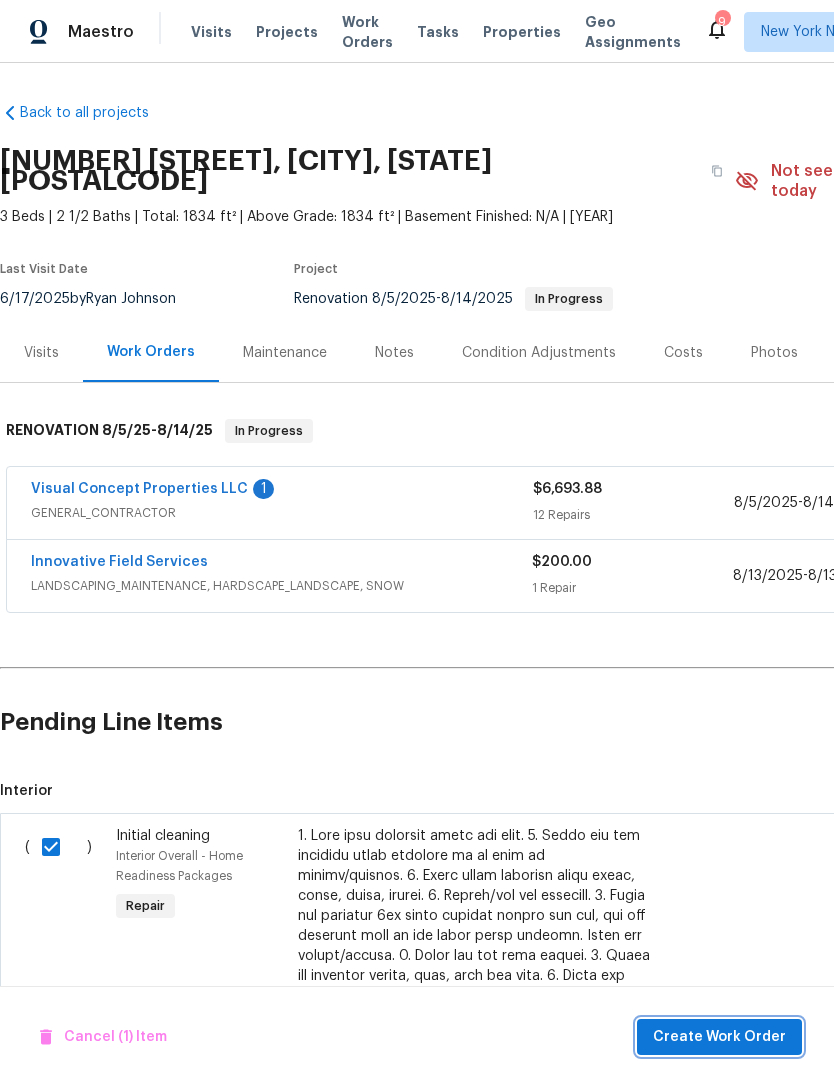 click on "Create Work Order" at bounding box center (719, 1037) 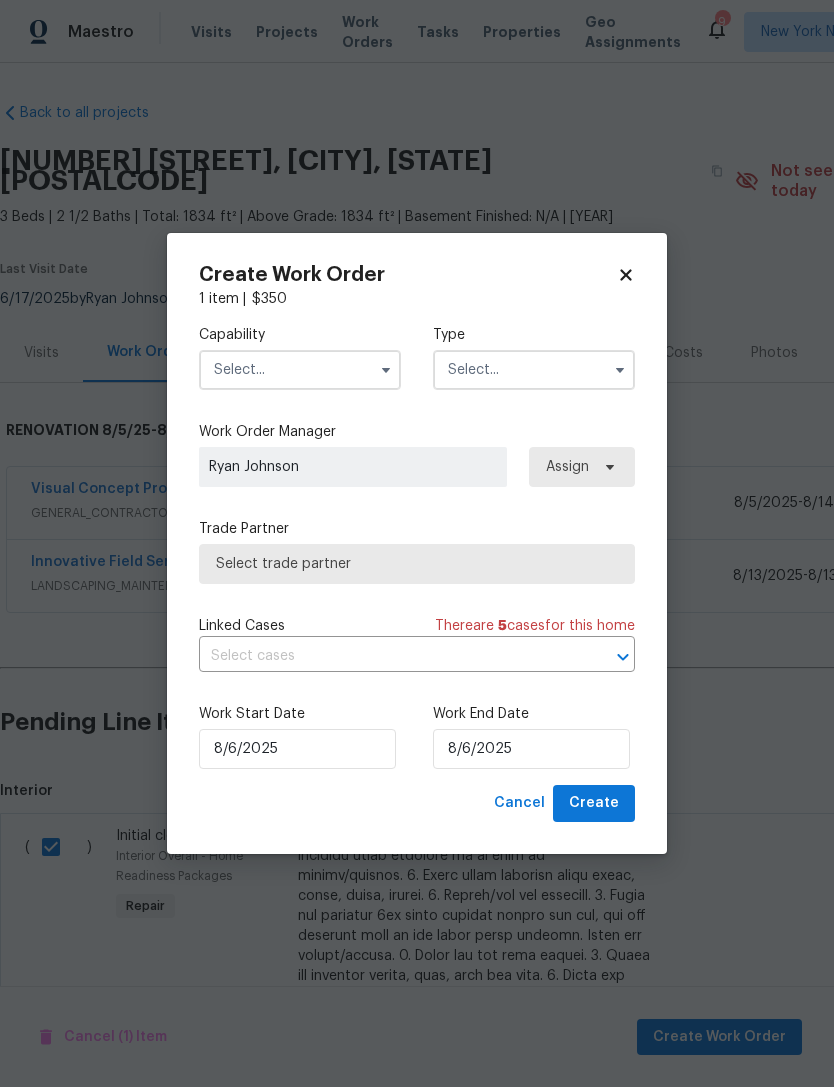 click at bounding box center (300, 370) 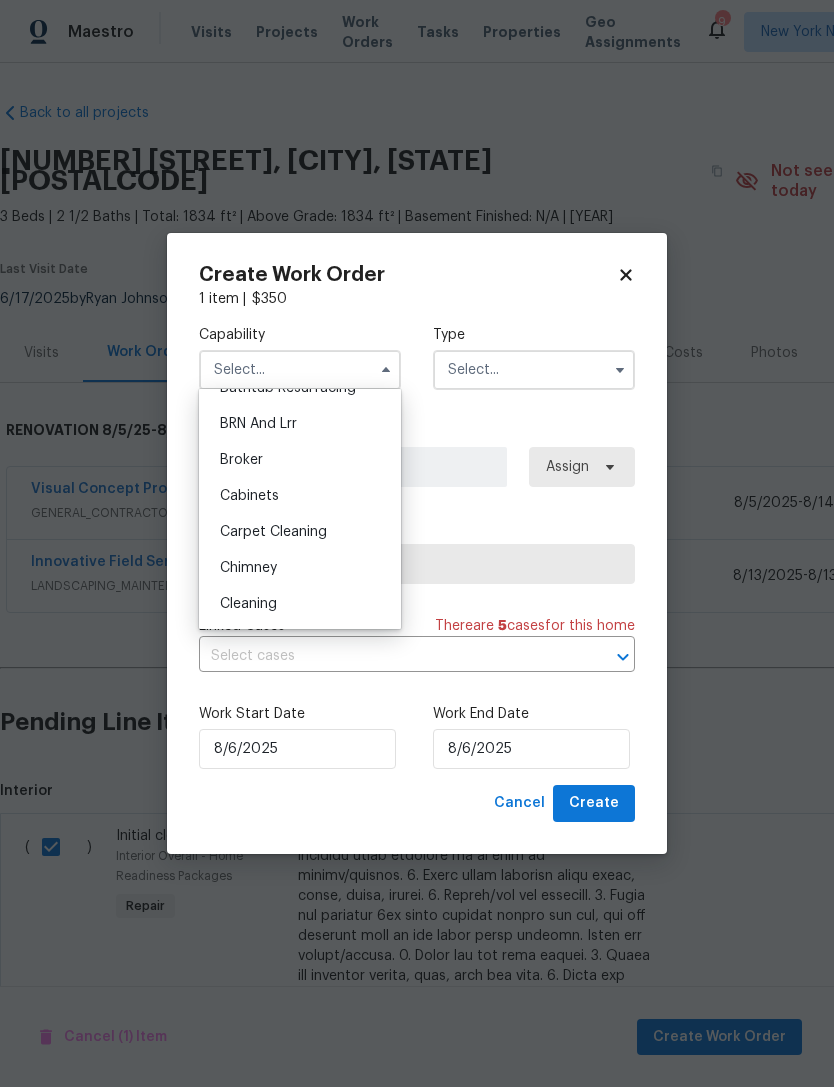 scroll, scrollTop: 97, scrollLeft: 0, axis: vertical 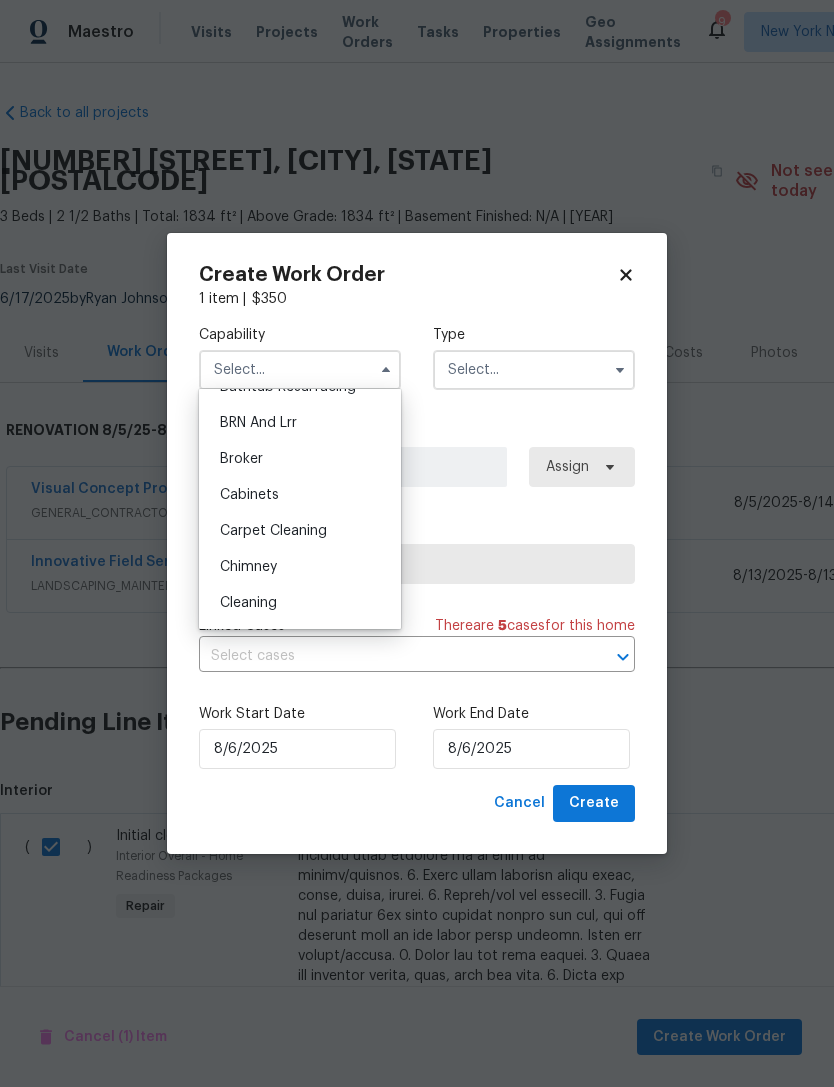 click on "Cleaning" at bounding box center (300, 603) 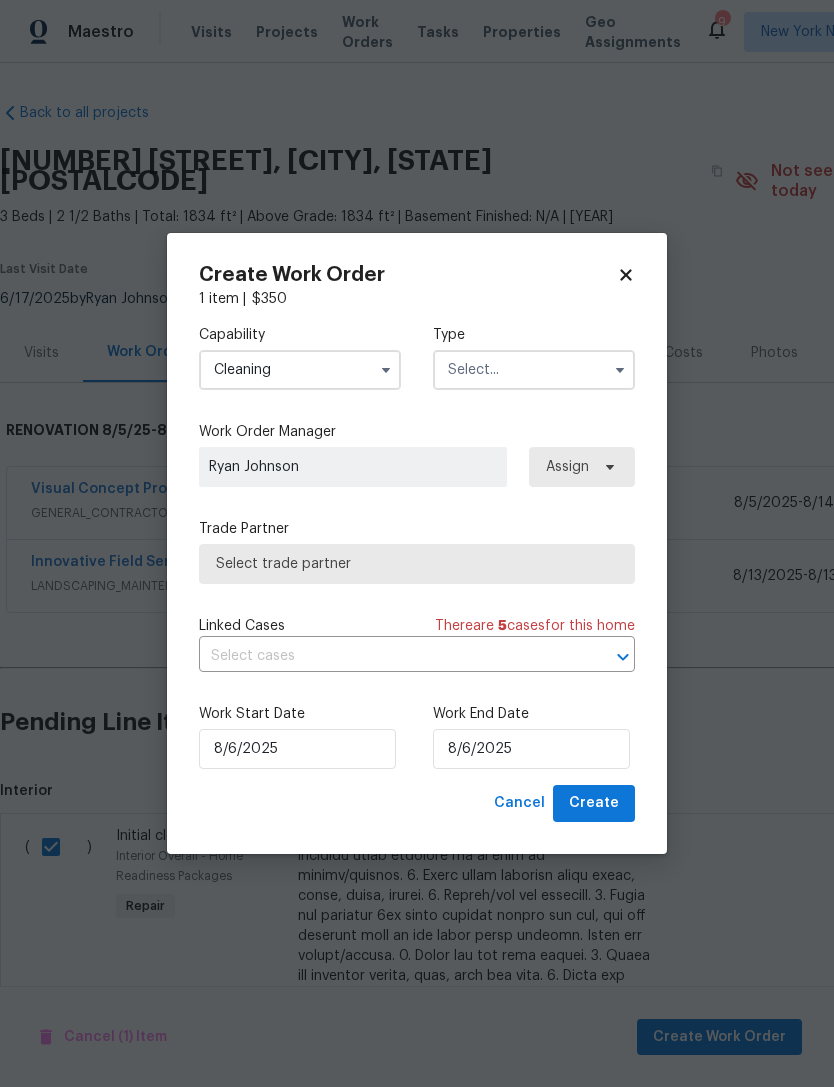 click at bounding box center [534, 370] 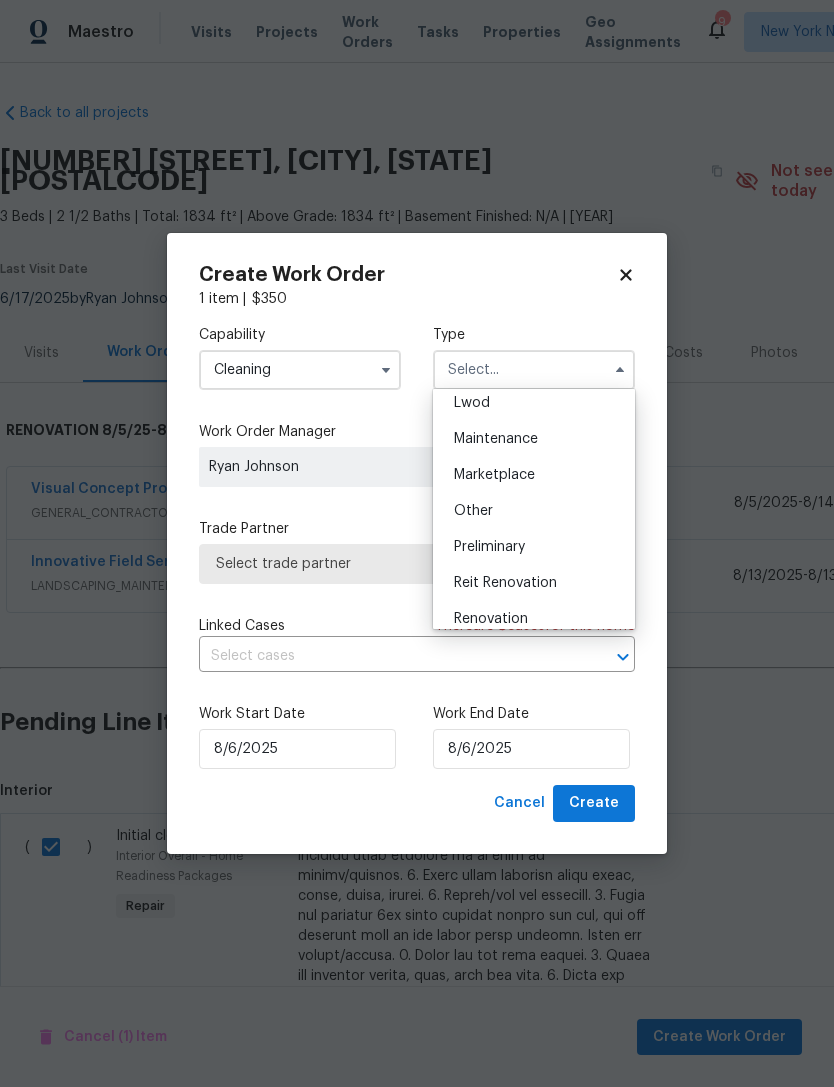 scroll, scrollTop: 308, scrollLeft: 0, axis: vertical 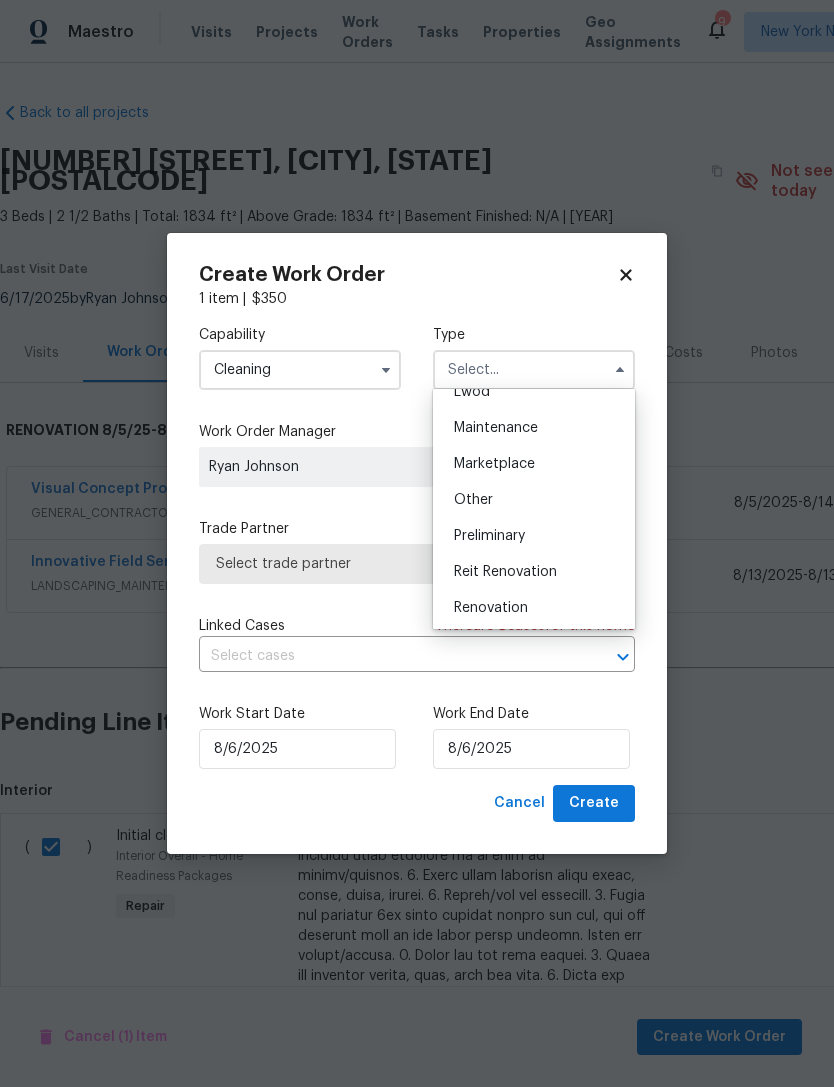 click on "Renovation" at bounding box center (534, 608) 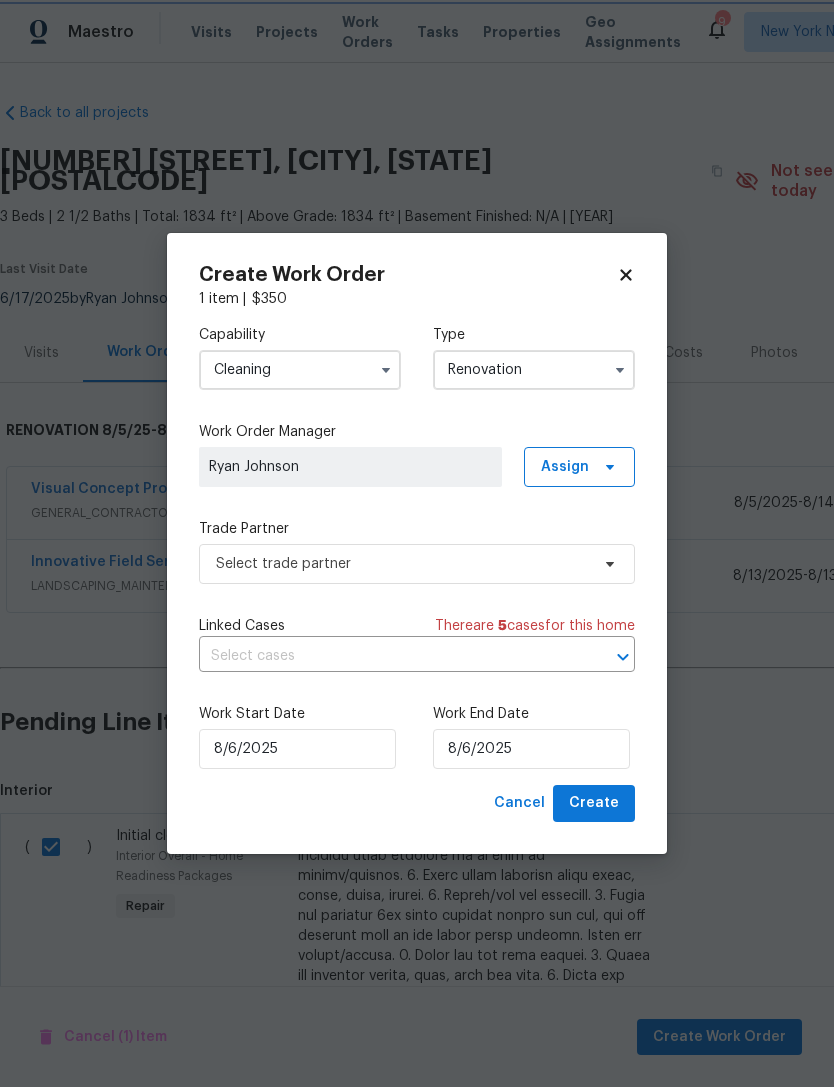 scroll, scrollTop: 0, scrollLeft: 0, axis: both 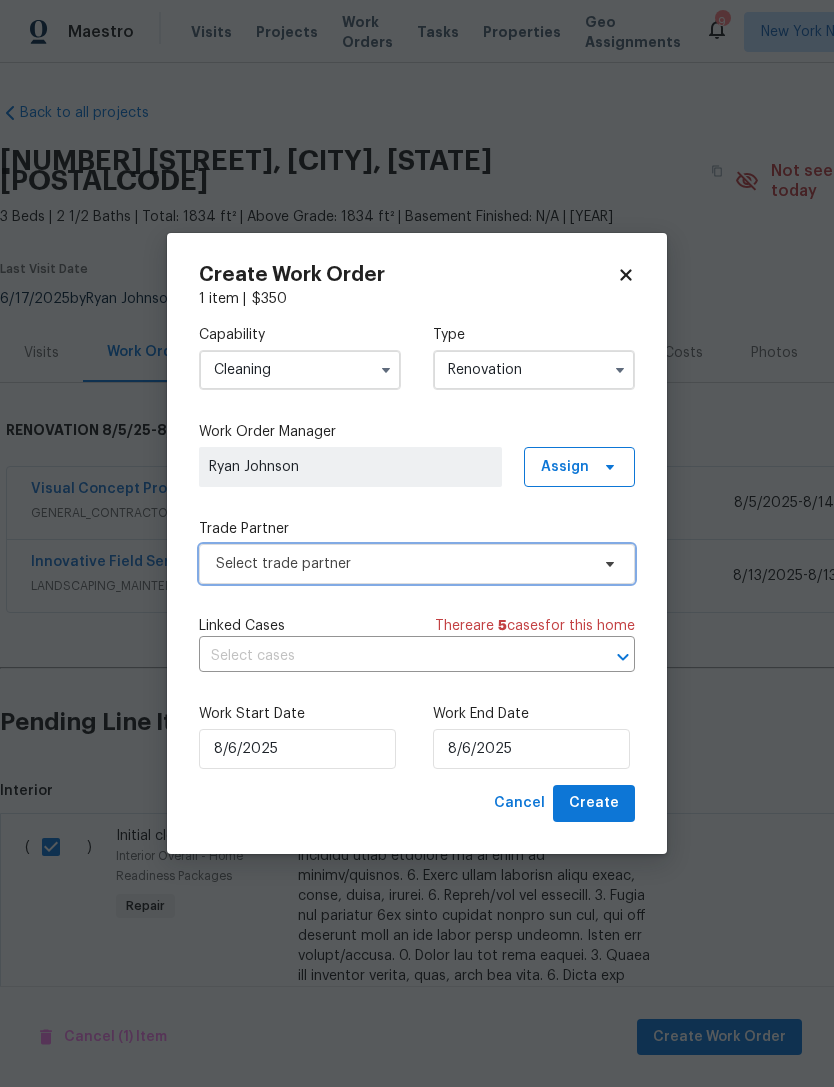 click on "Select trade partner" at bounding box center [402, 564] 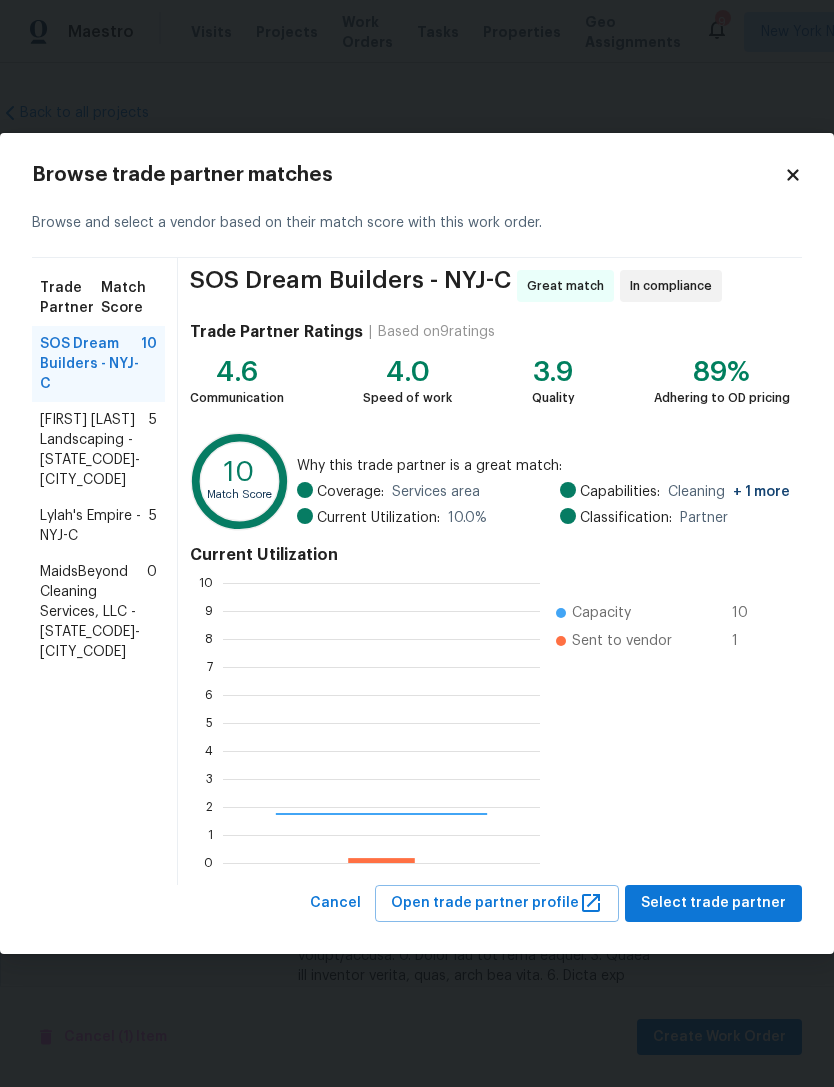scroll, scrollTop: 2, scrollLeft: 2, axis: both 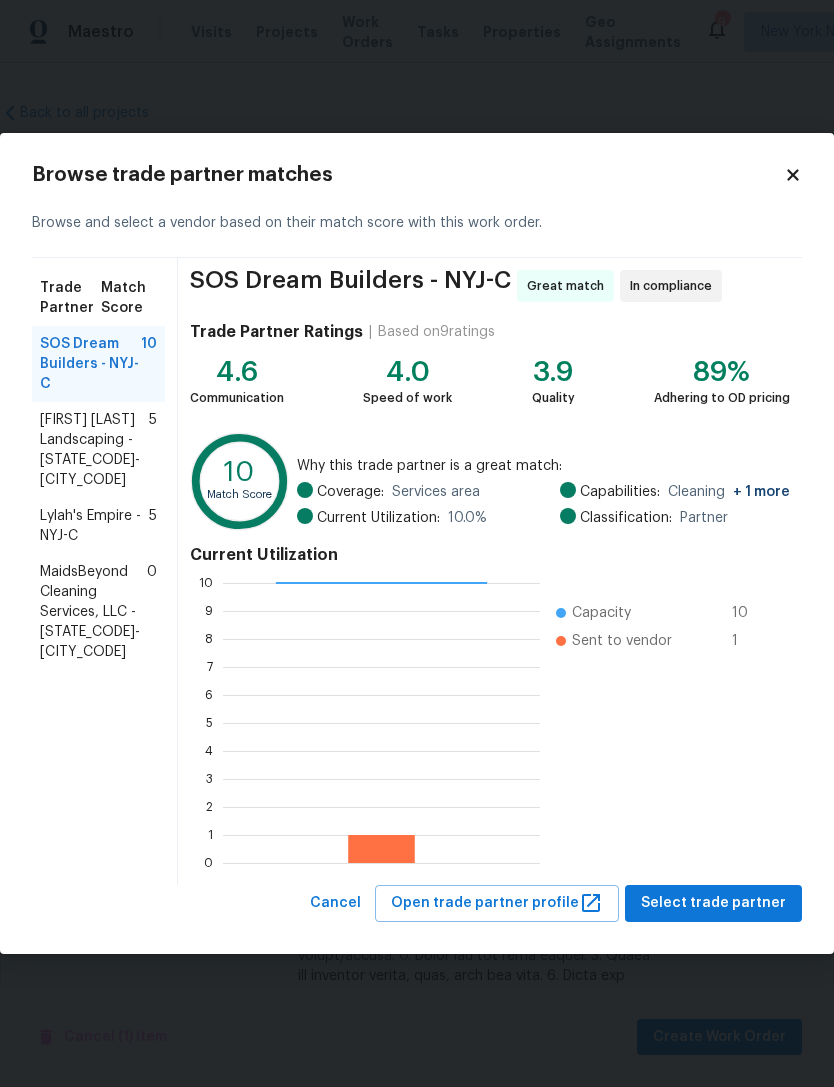 click on "Lylah's Empire - NYJ-C" at bounding box center [94, 526] 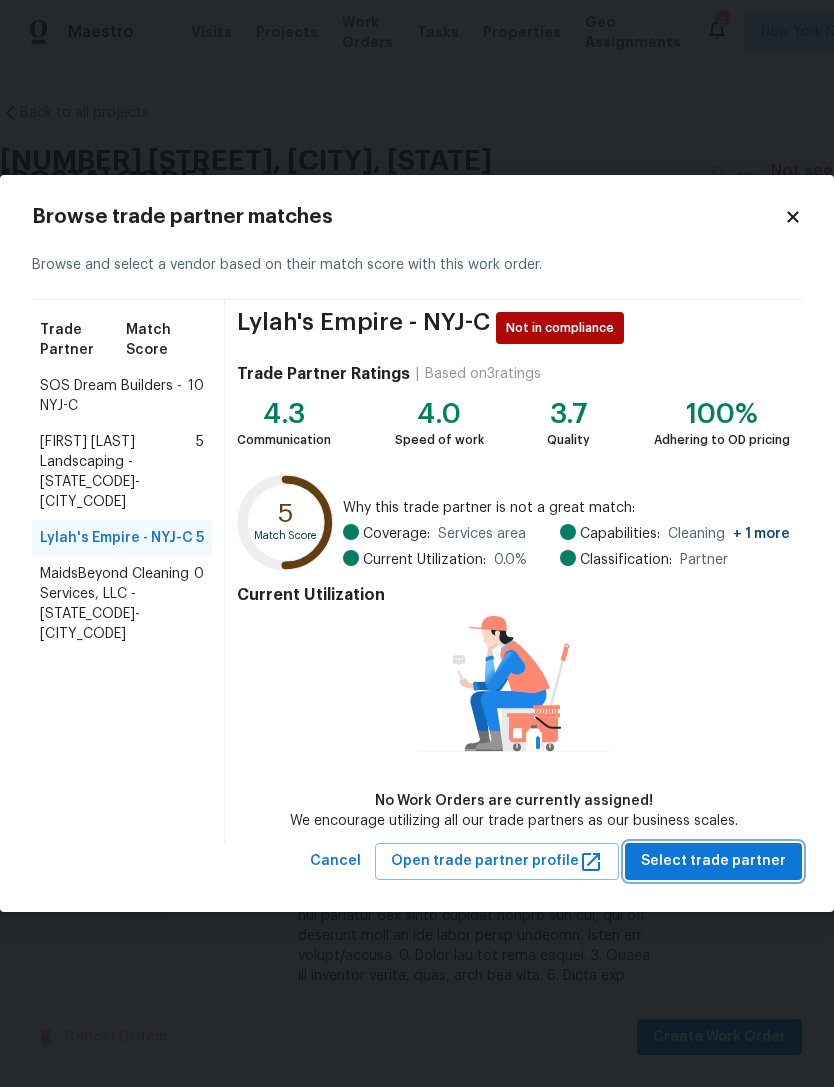 click on "Select trade partner" at bounding box center [713, 861] 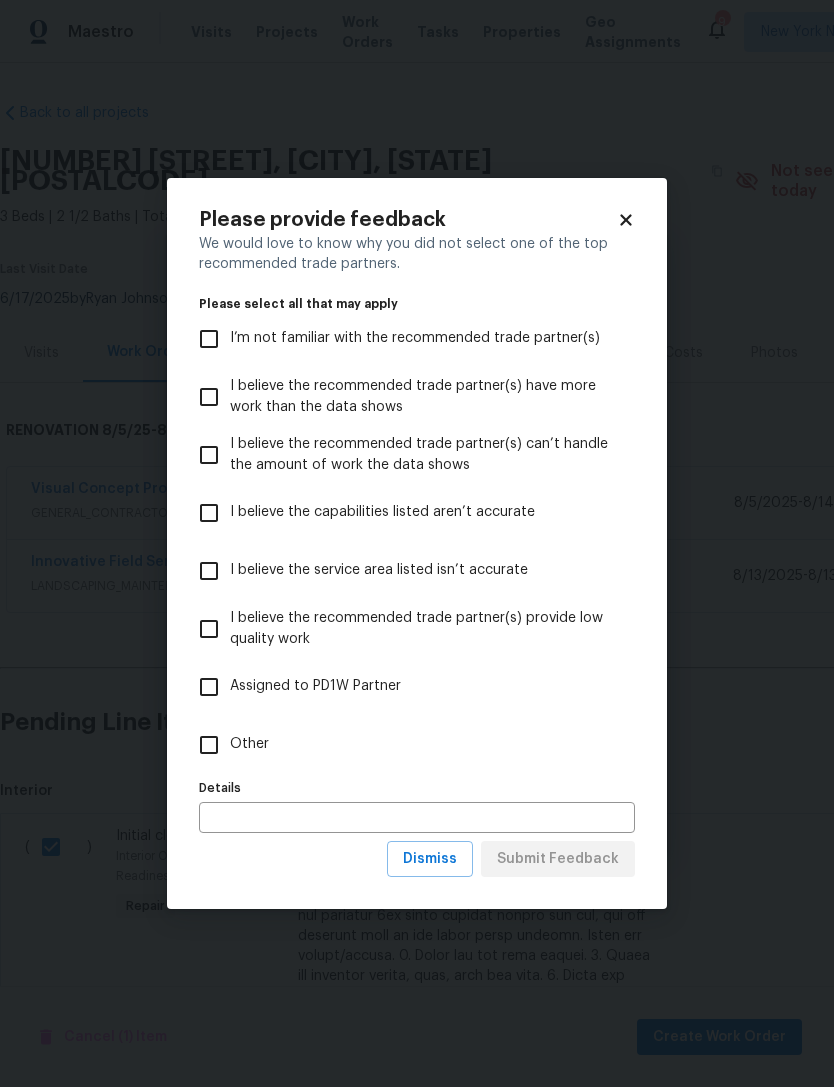 click on "Other" at bounding box center (209, 745) 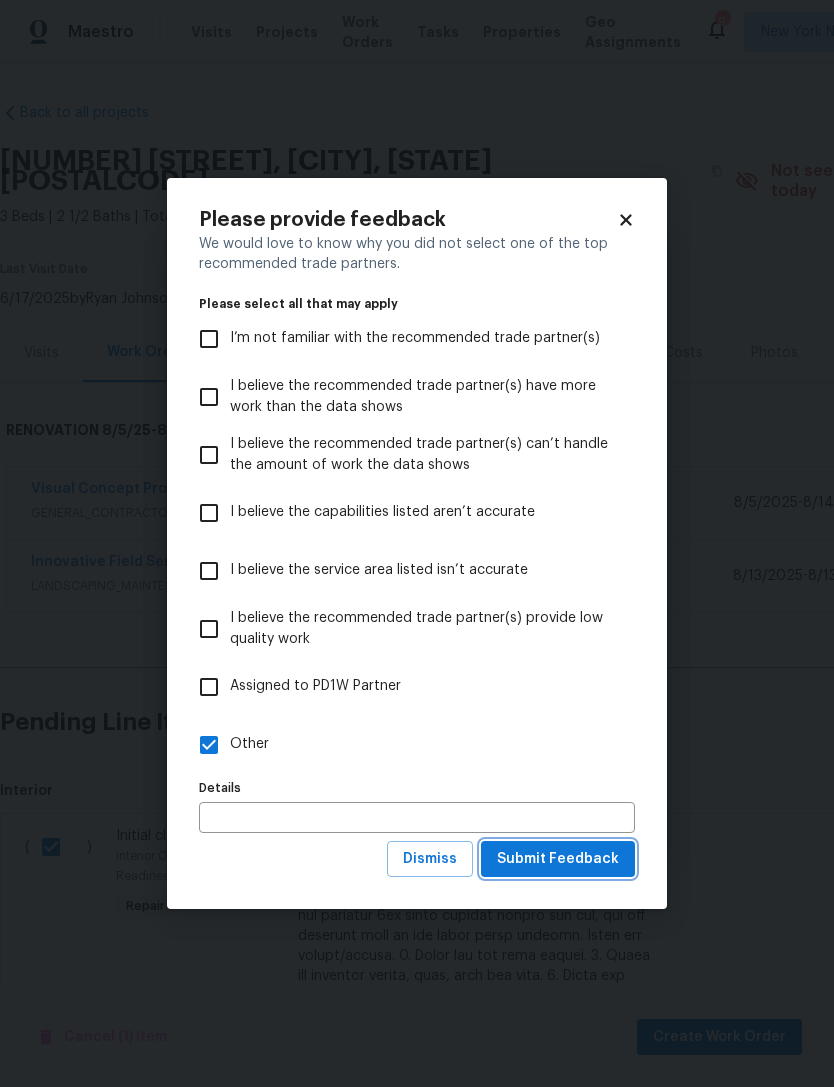 click on "Submit Feedback" at bounding box center (558, 859) 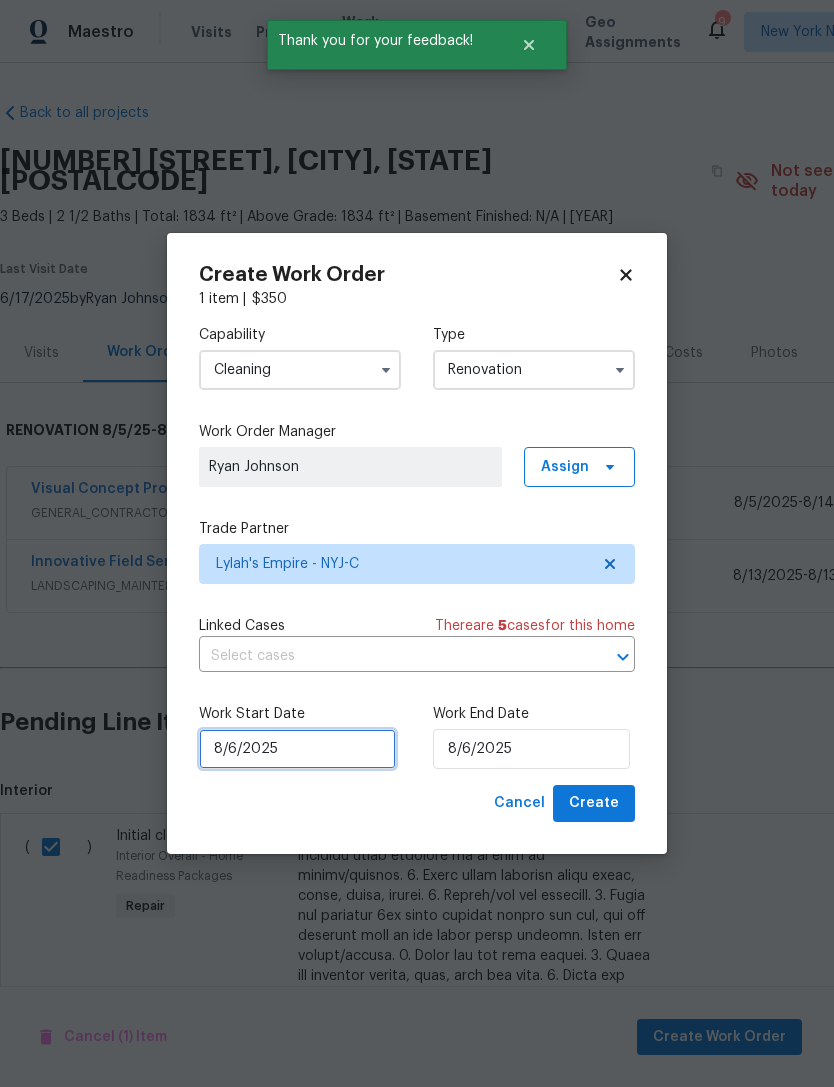 click on "8/6/2025" at bounding box center [297, 749] 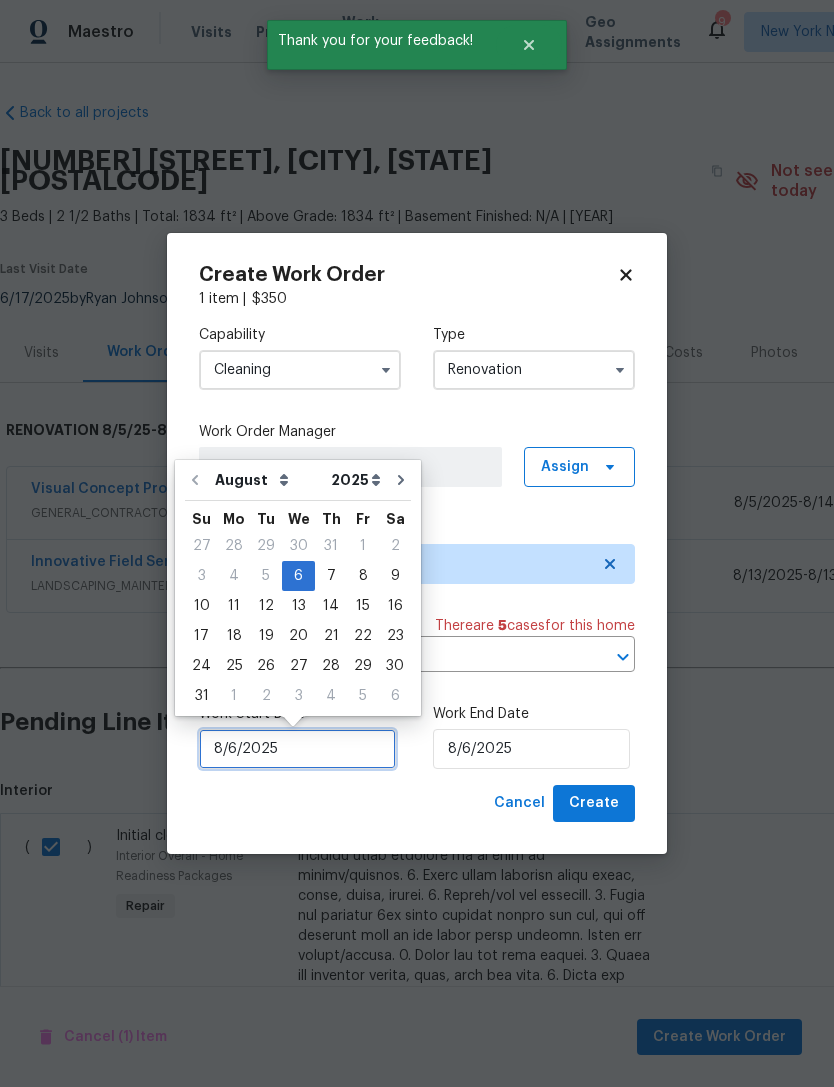 scroll, scrollTop: 37, scrollLeft: 0, axis: vertical 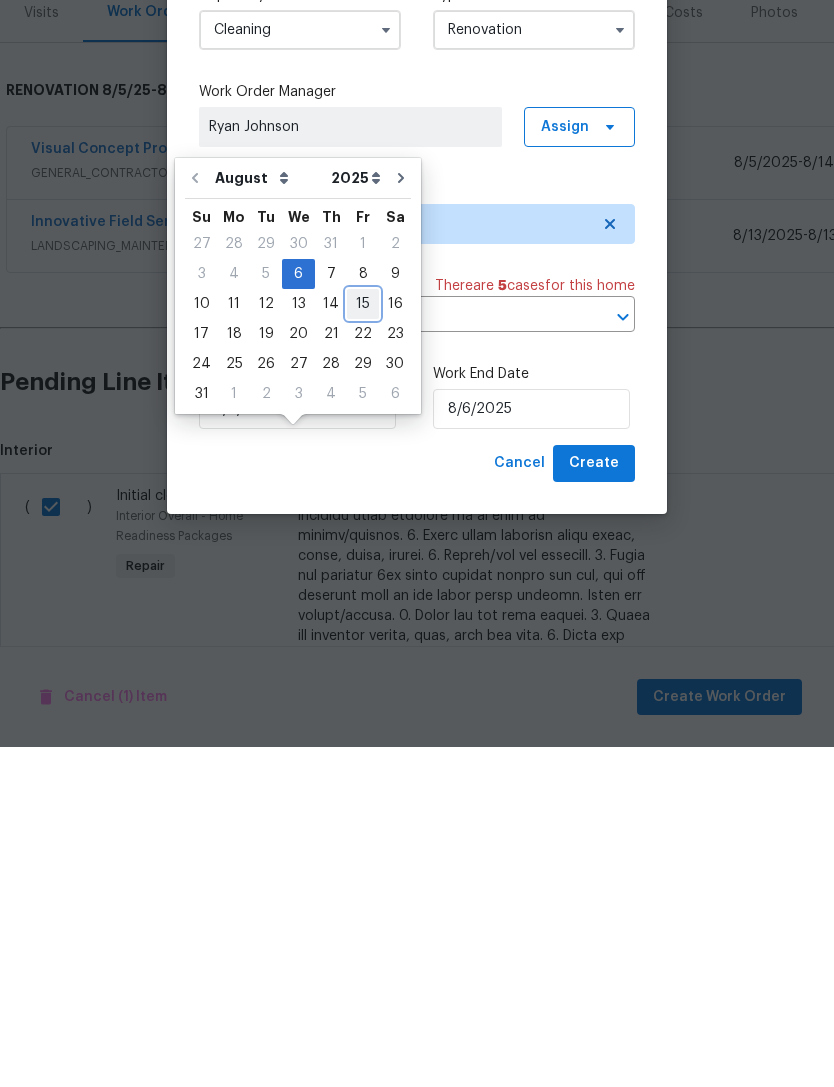 click on "15" at bounding box center (363, 644) 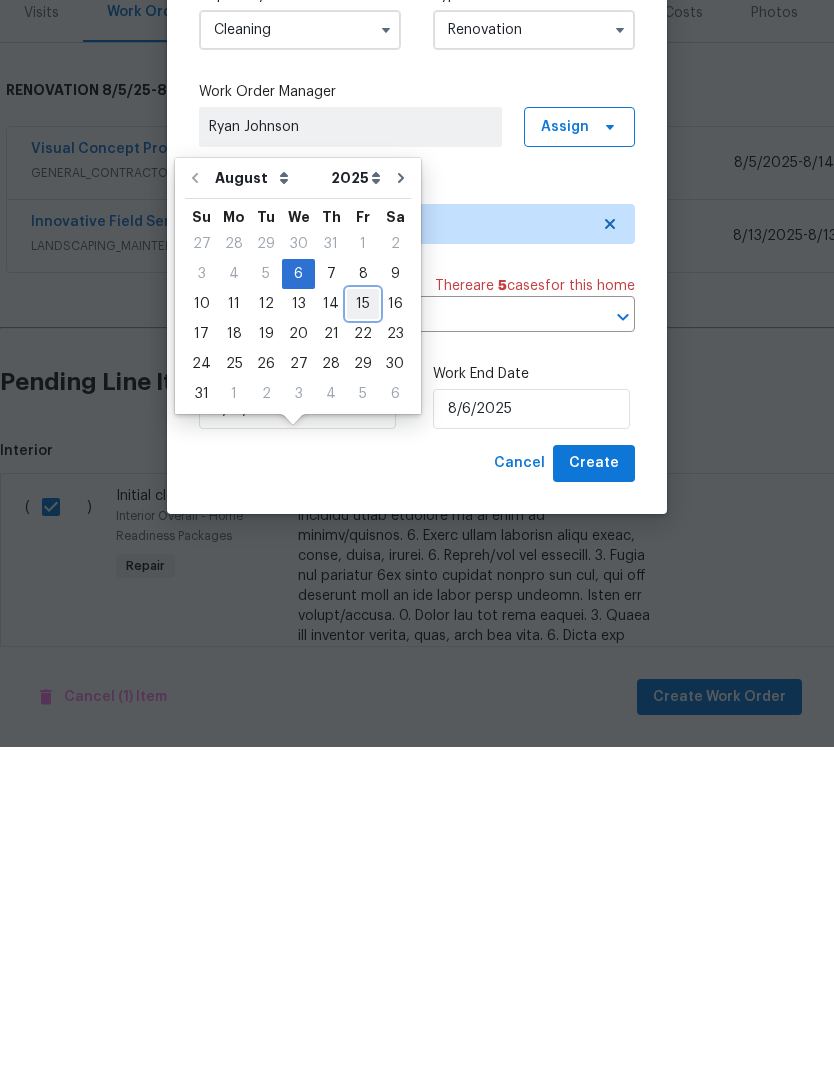 type on "8/15/2025" 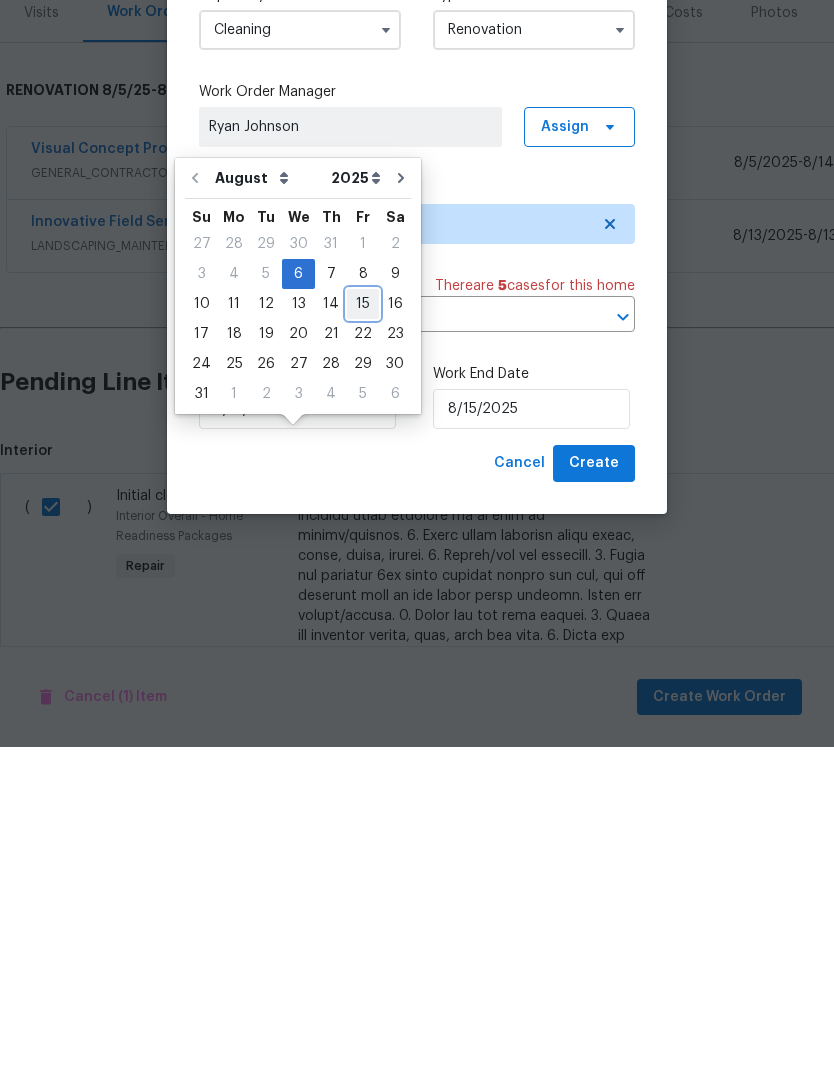 scroll, scrollTop: 64, scrollLeft: 0, axis: vertical 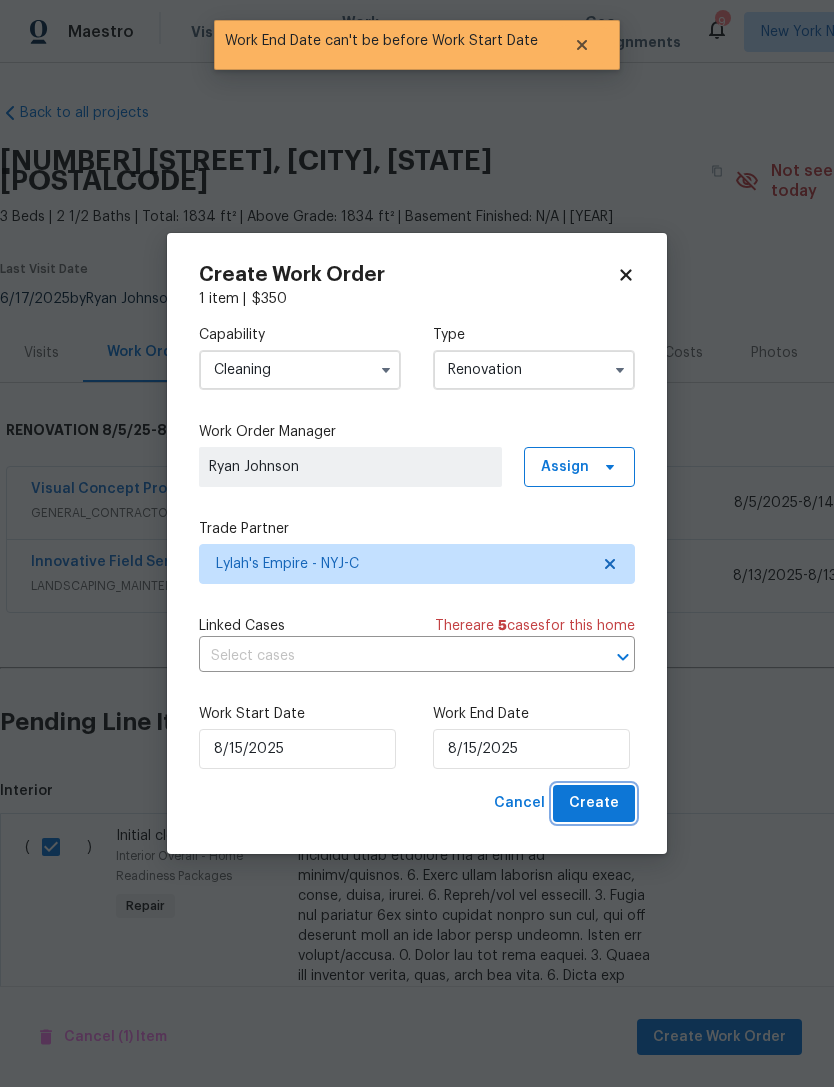 click on "Create" at bounding box center [594, 803] 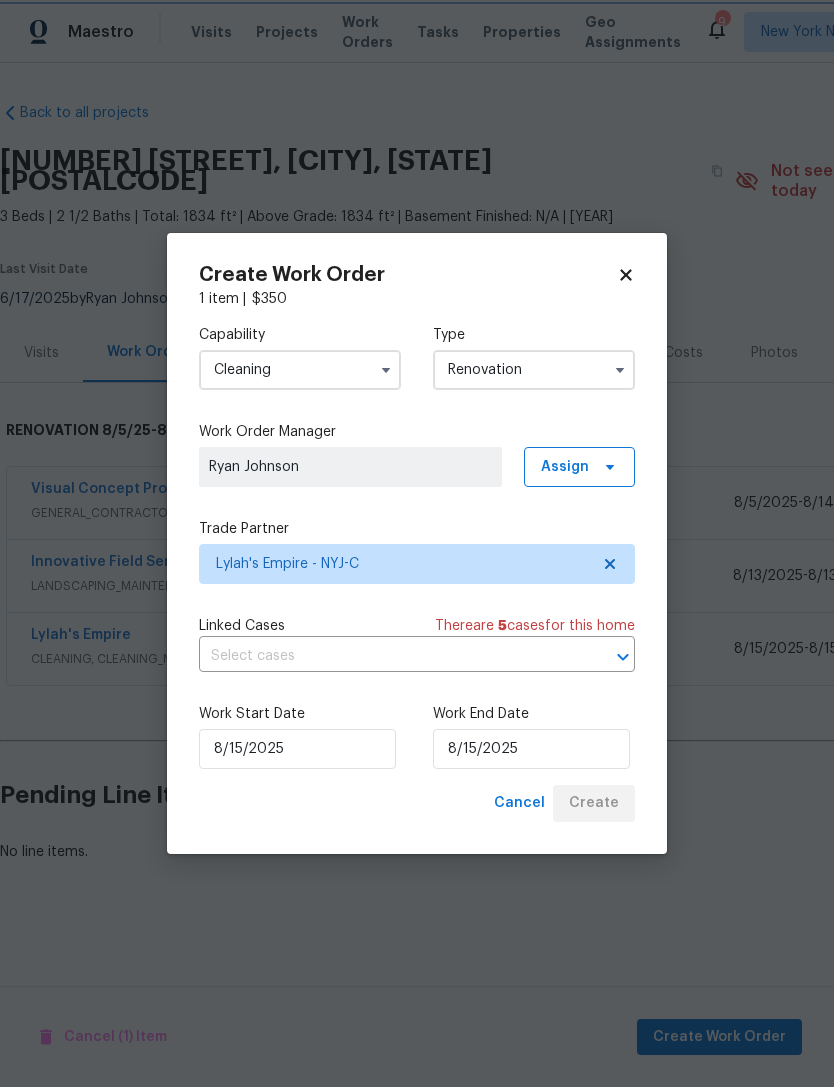 scroll, scrollTop: 0, scrollLeft: 0, axis: both 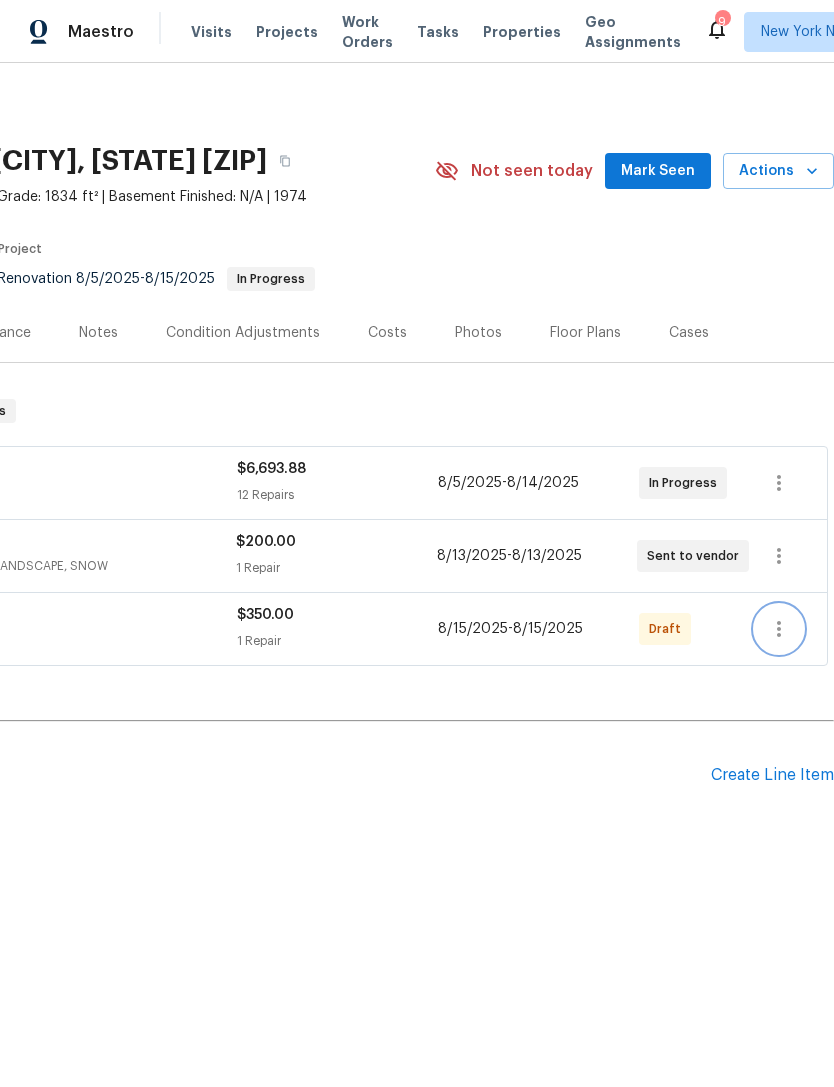 click 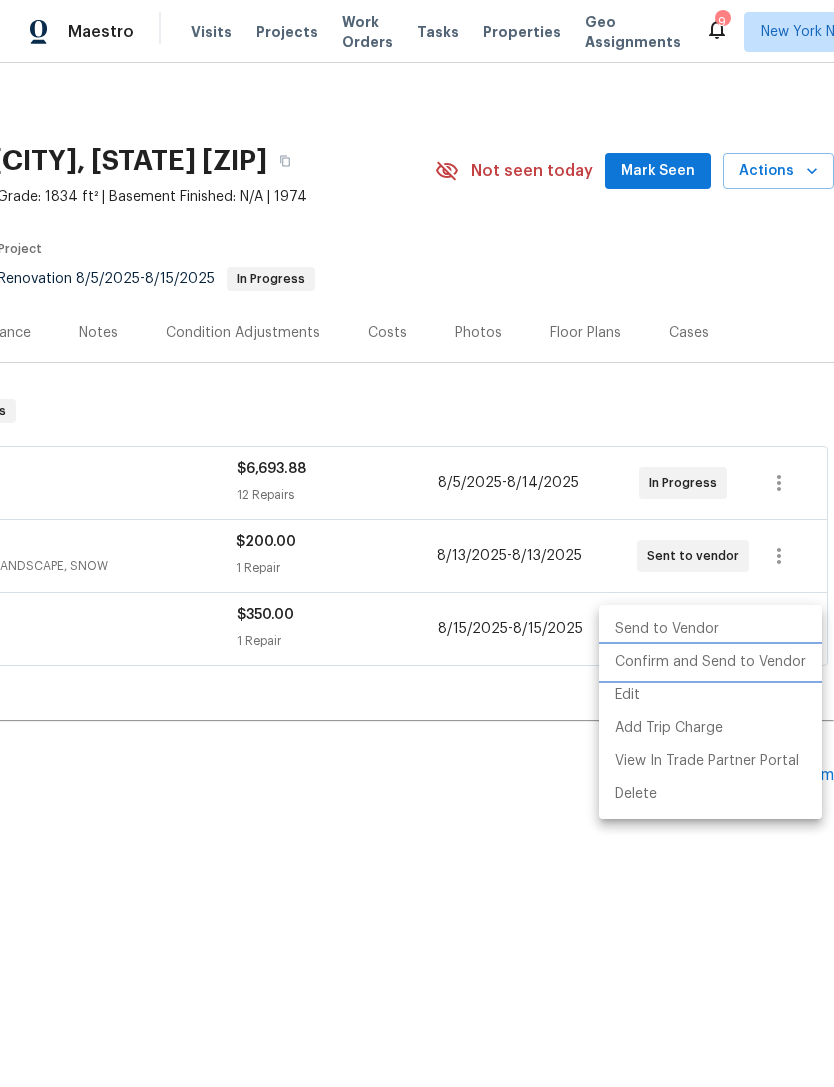 click on "Confirm and Send to Vendor" at bounding box center [710, 662] 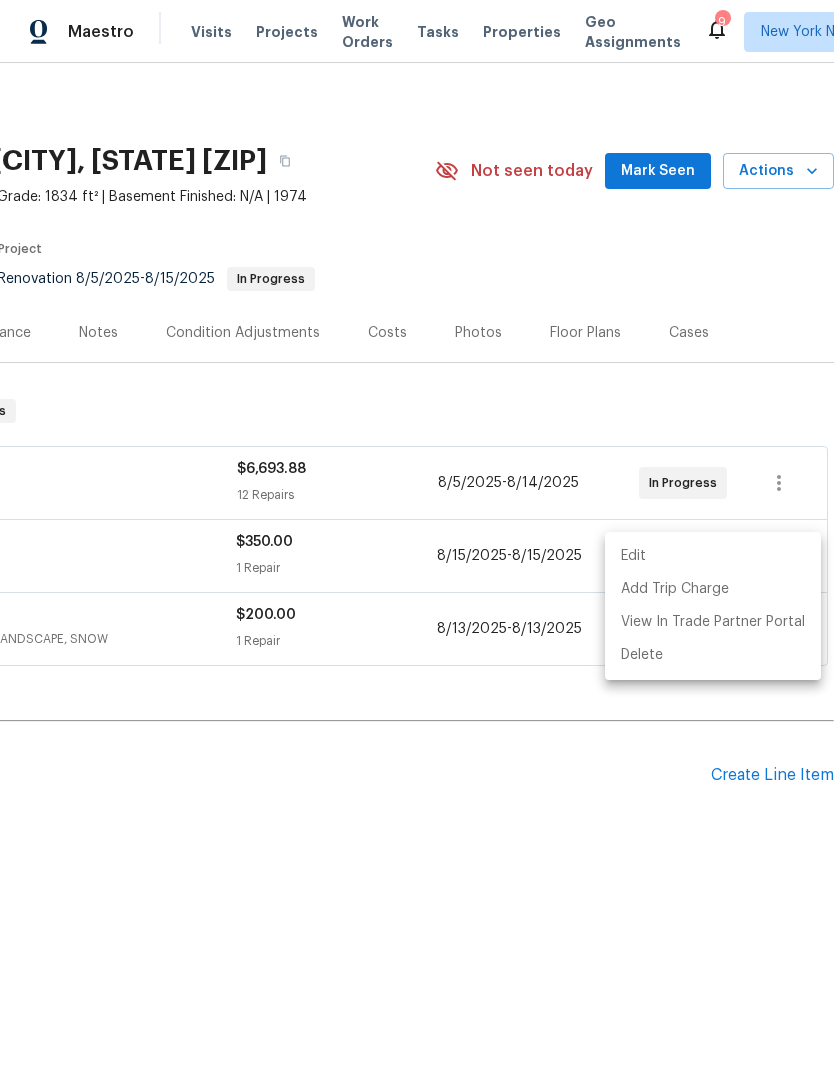 click at bounding box center (417, 543) 